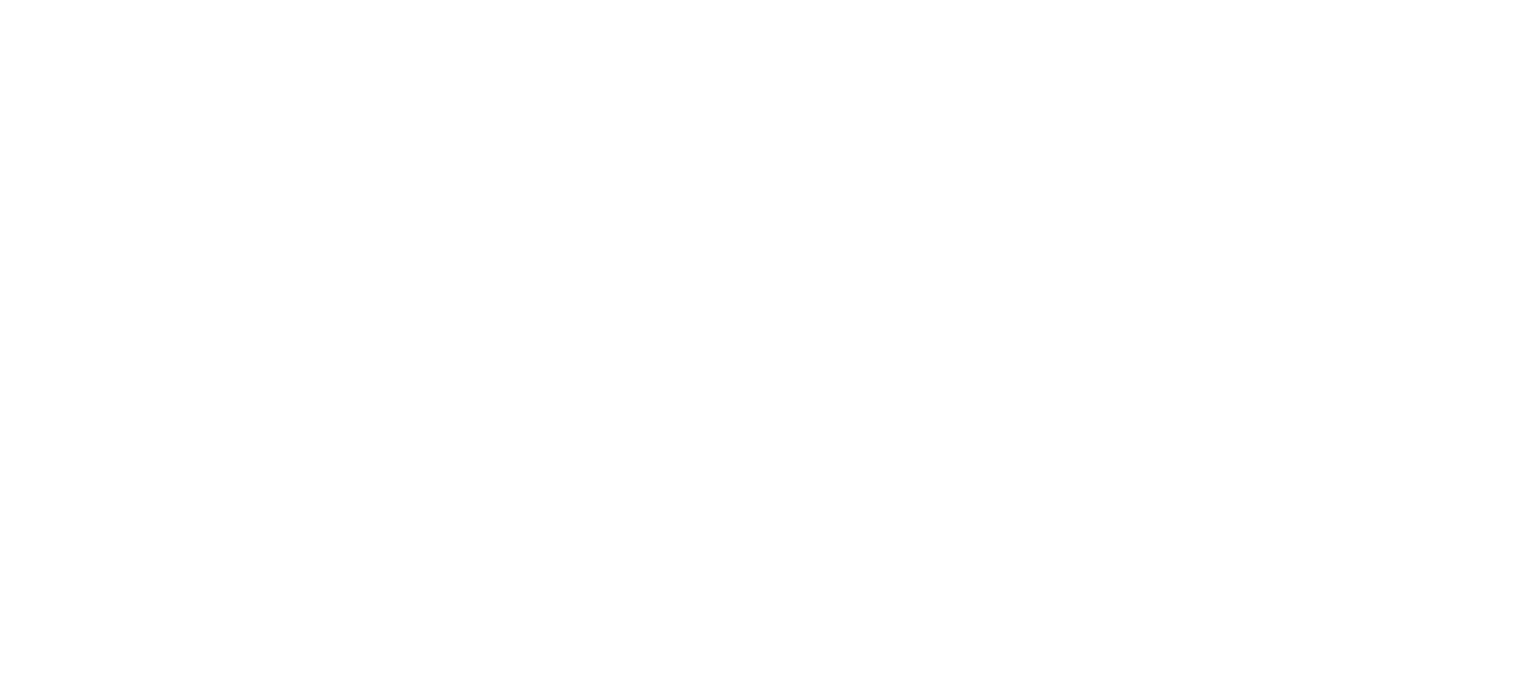 scroll, scrollTop: 0, scrollLeft: 0, axis: both 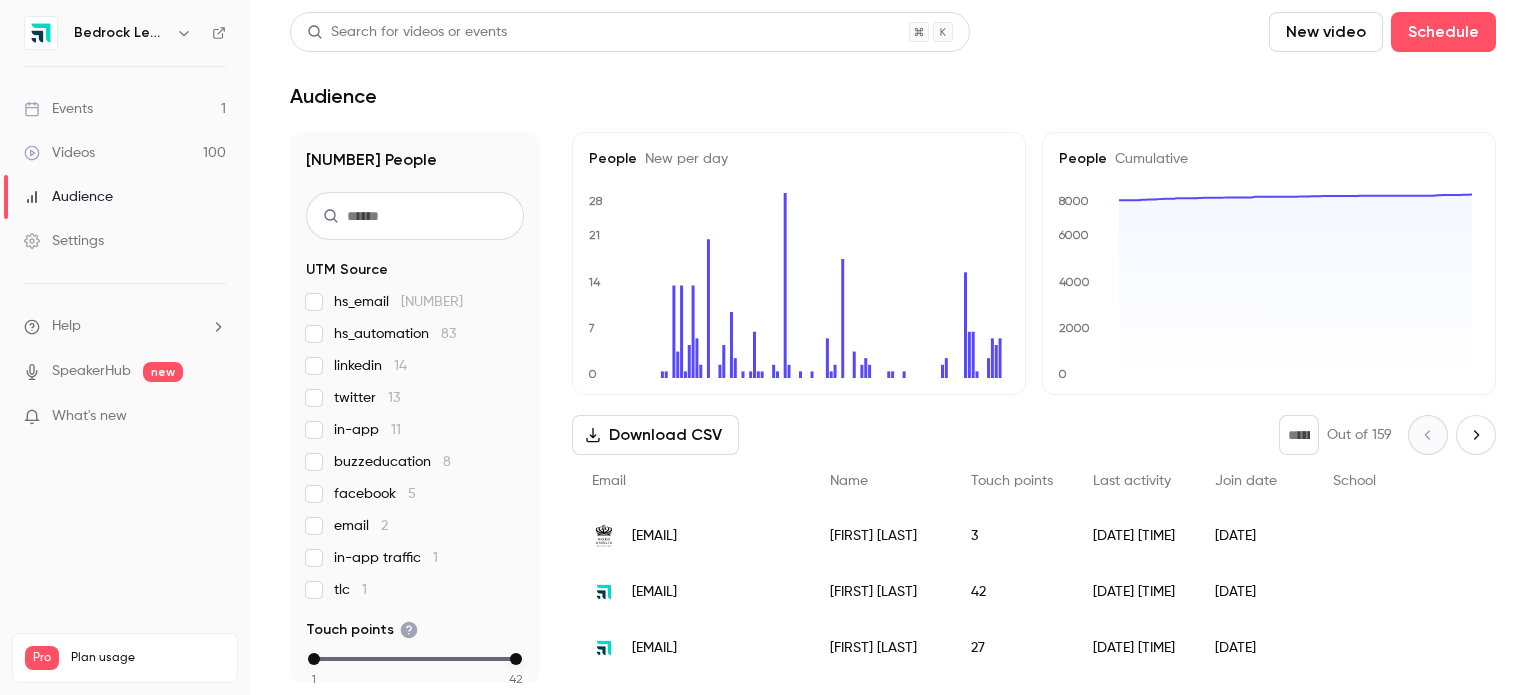 click on "Videos" at bounding box center [59, 153] 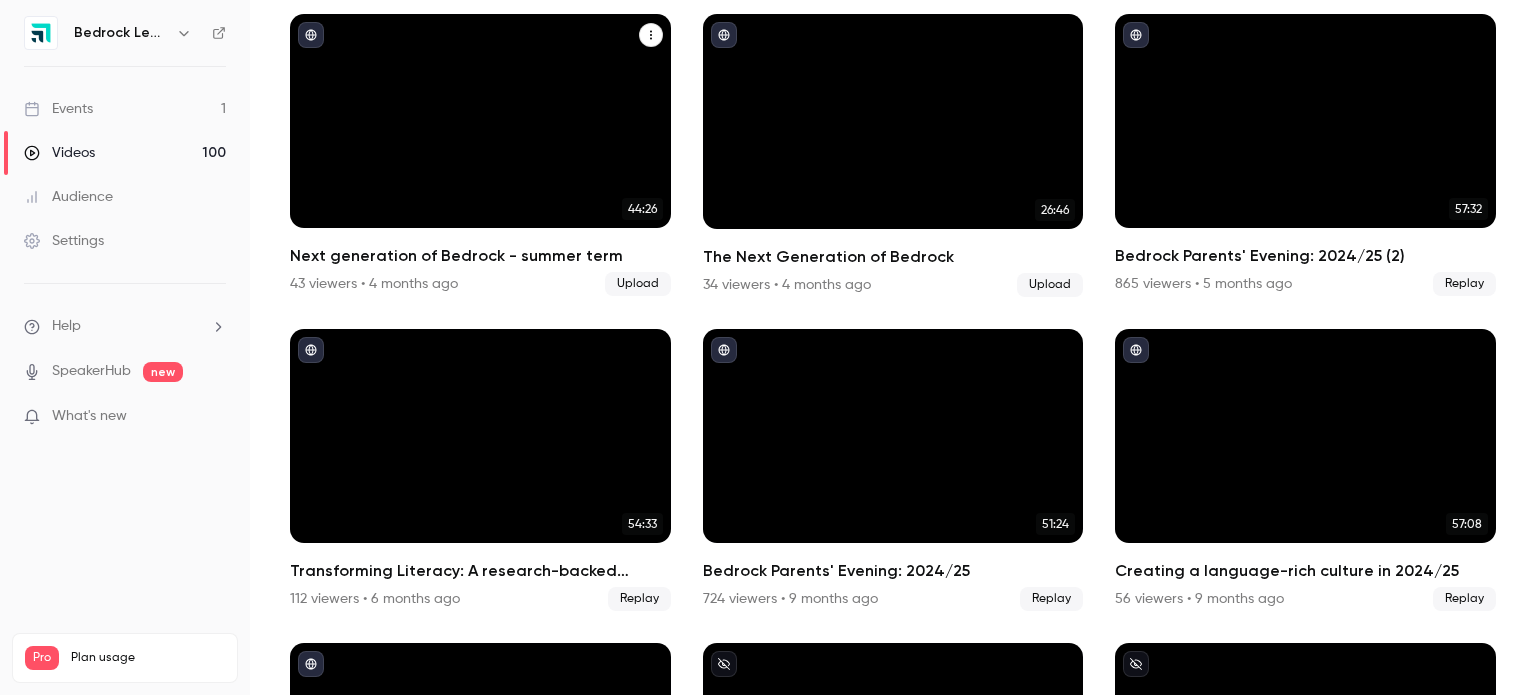 scroll, scrollTop: 1000, scrollLeft: 0, axis: vertical 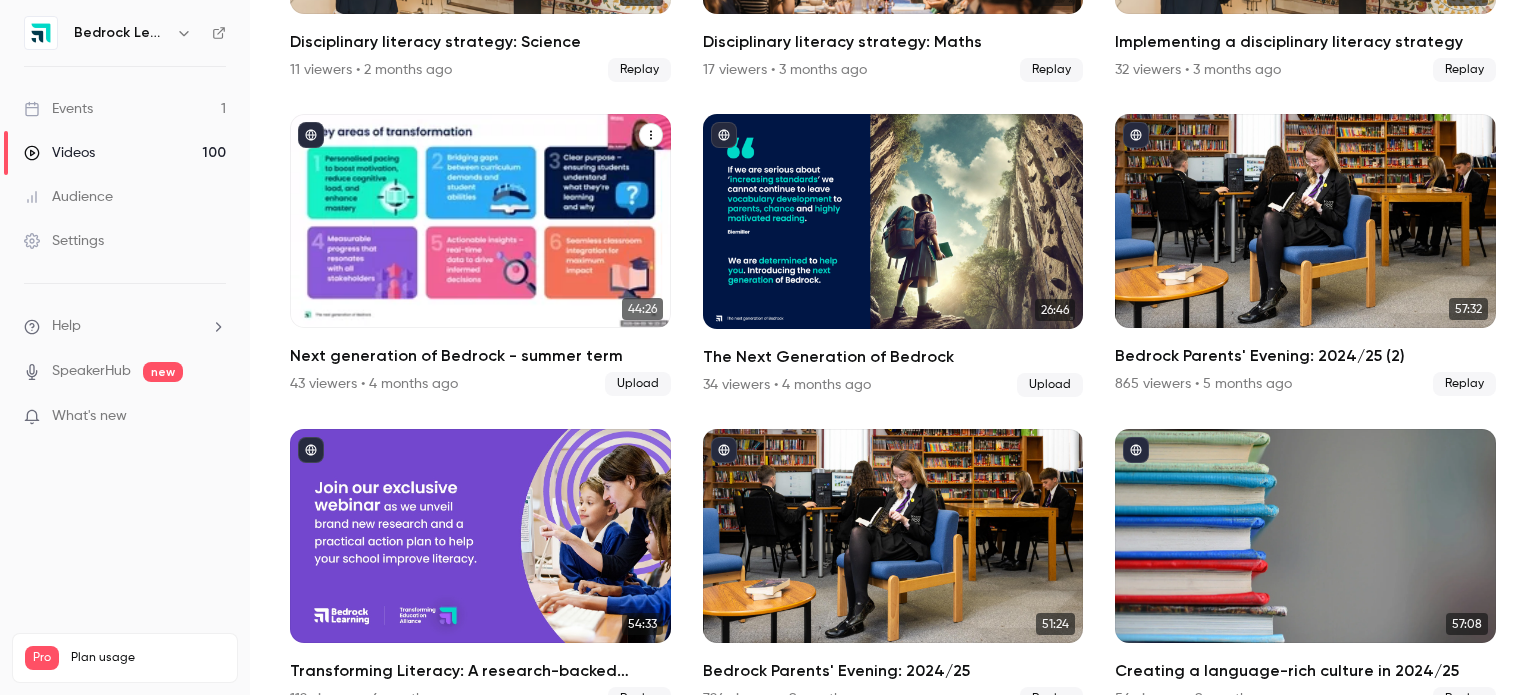 click at bounding box center [480, 221] 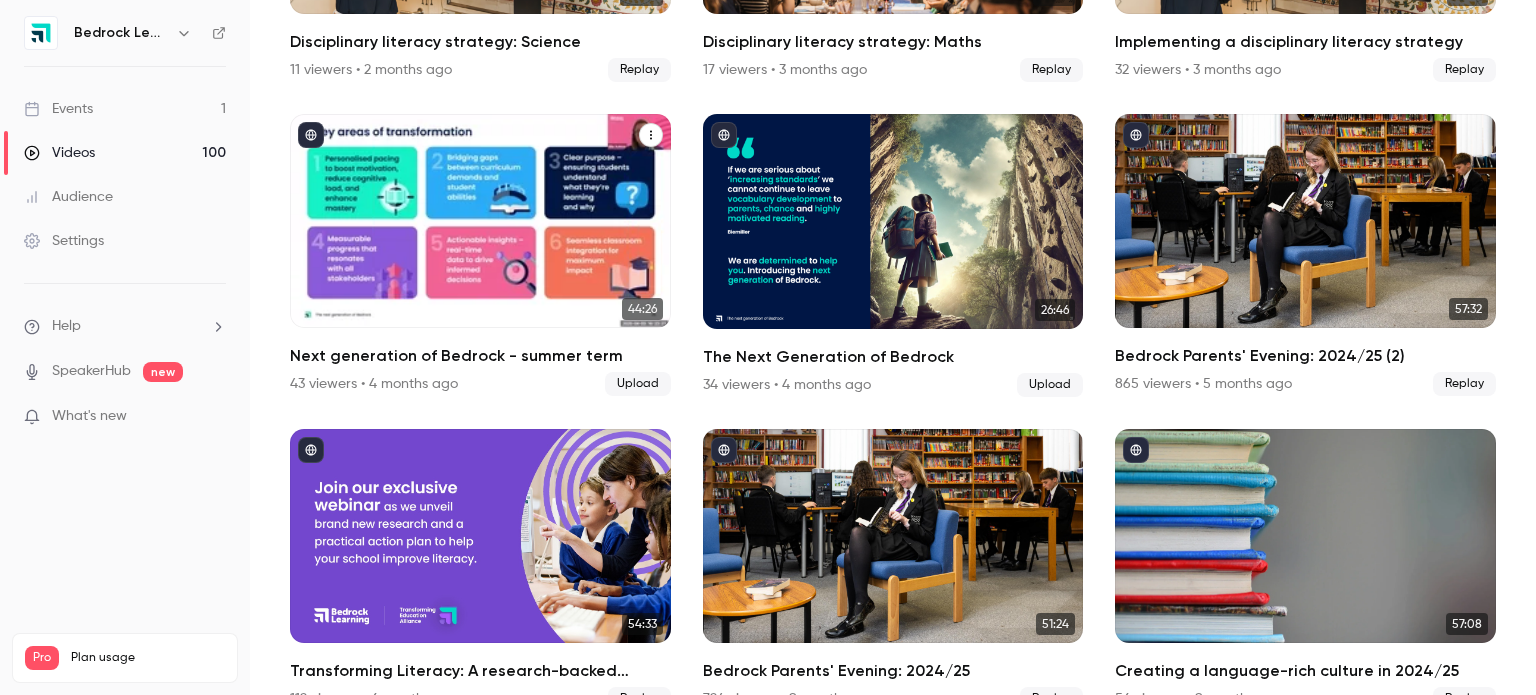 scroll, scrollTop: 0, scrollLeft: 0, axis: both 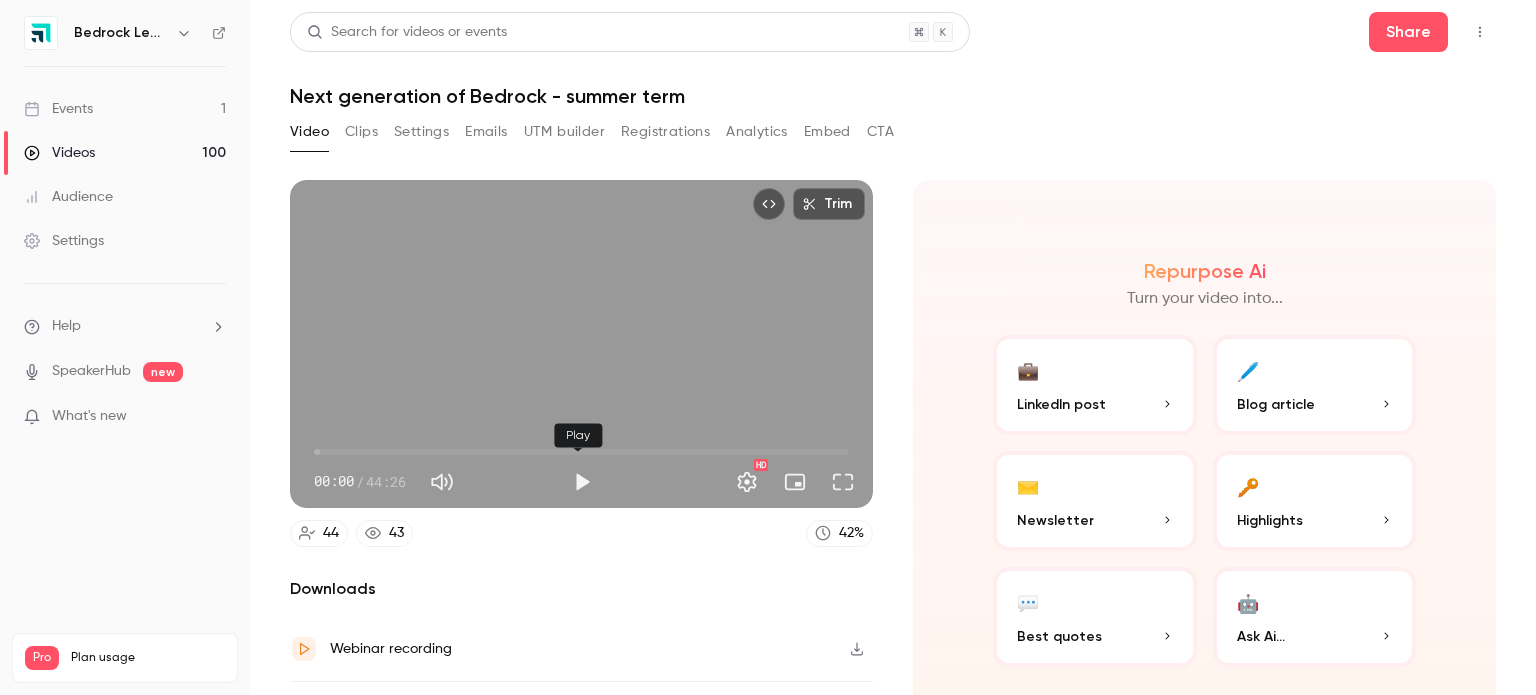 click at bounding box center (582, 482) 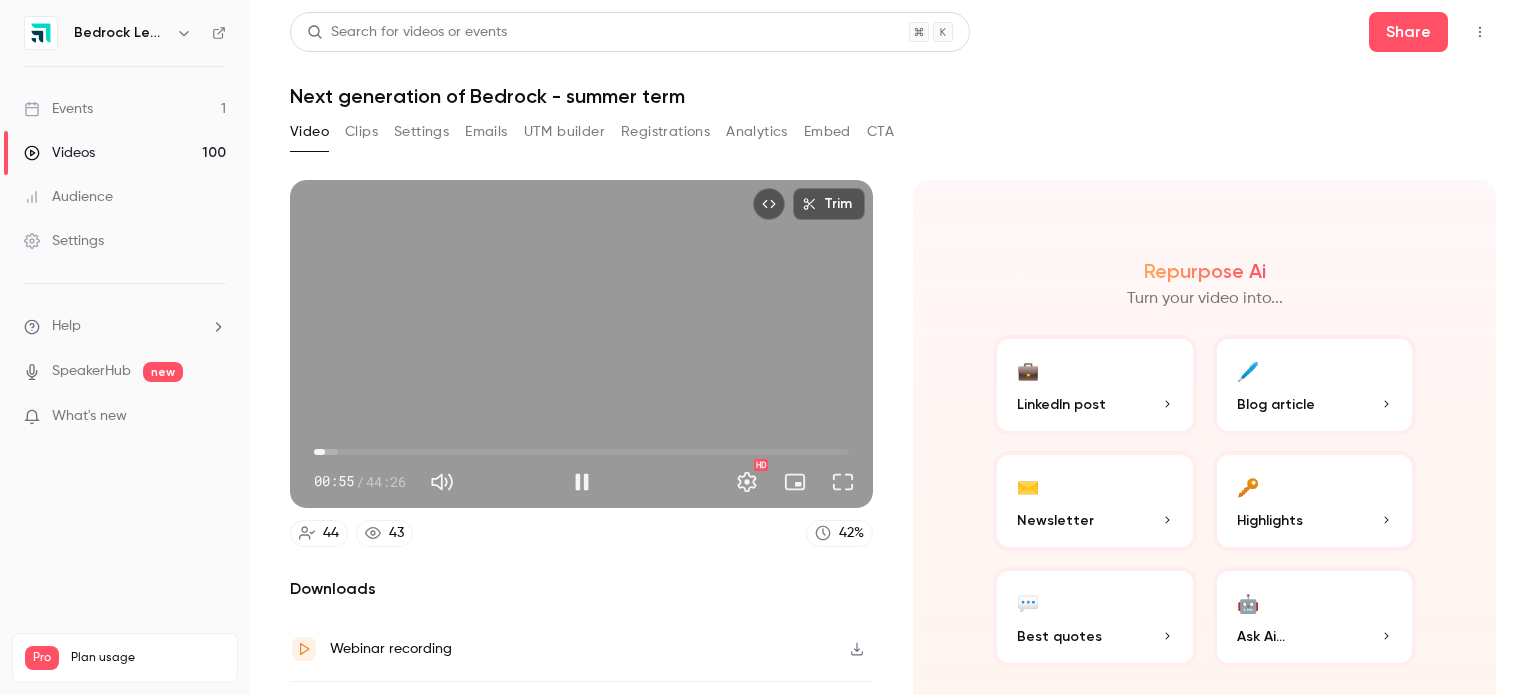 click on "00:55" at bounding box center [581, 452] 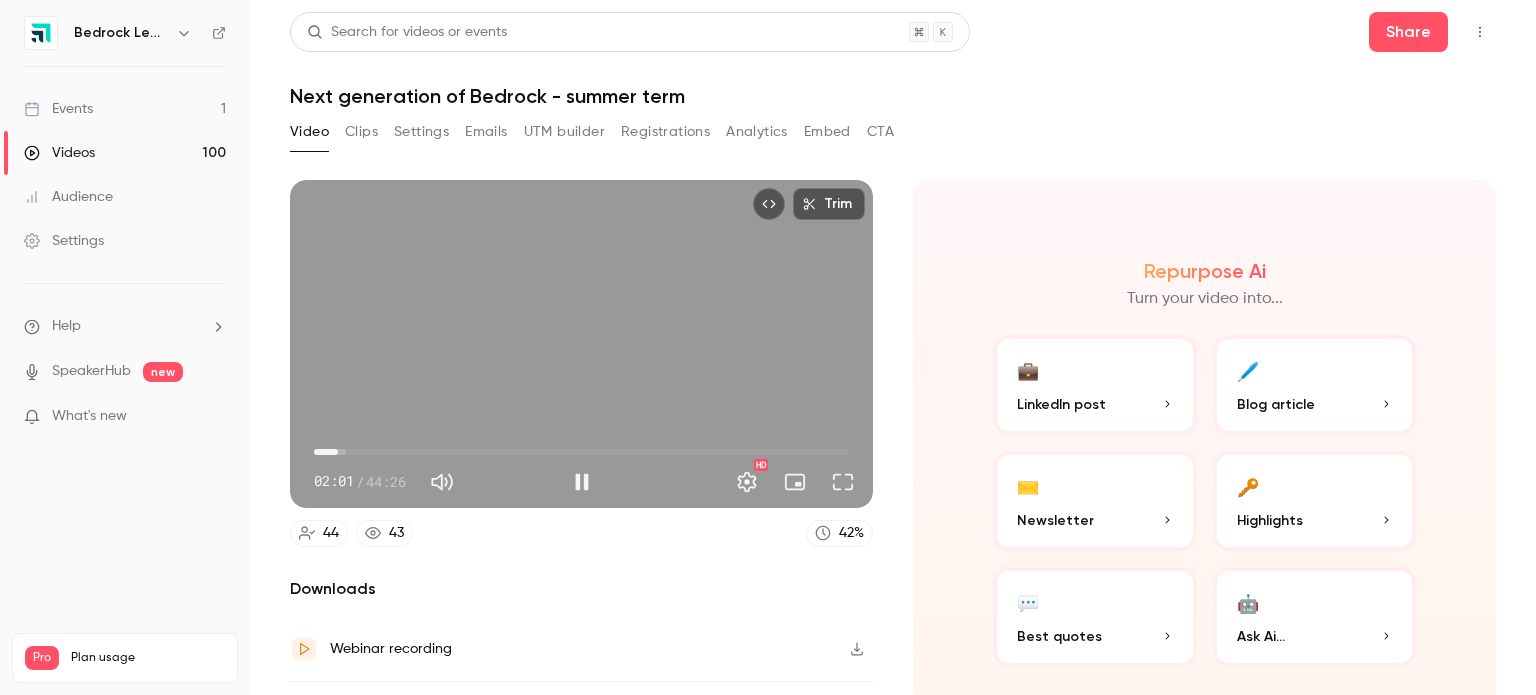 click on "02:01" at bounding box center [581, 452] 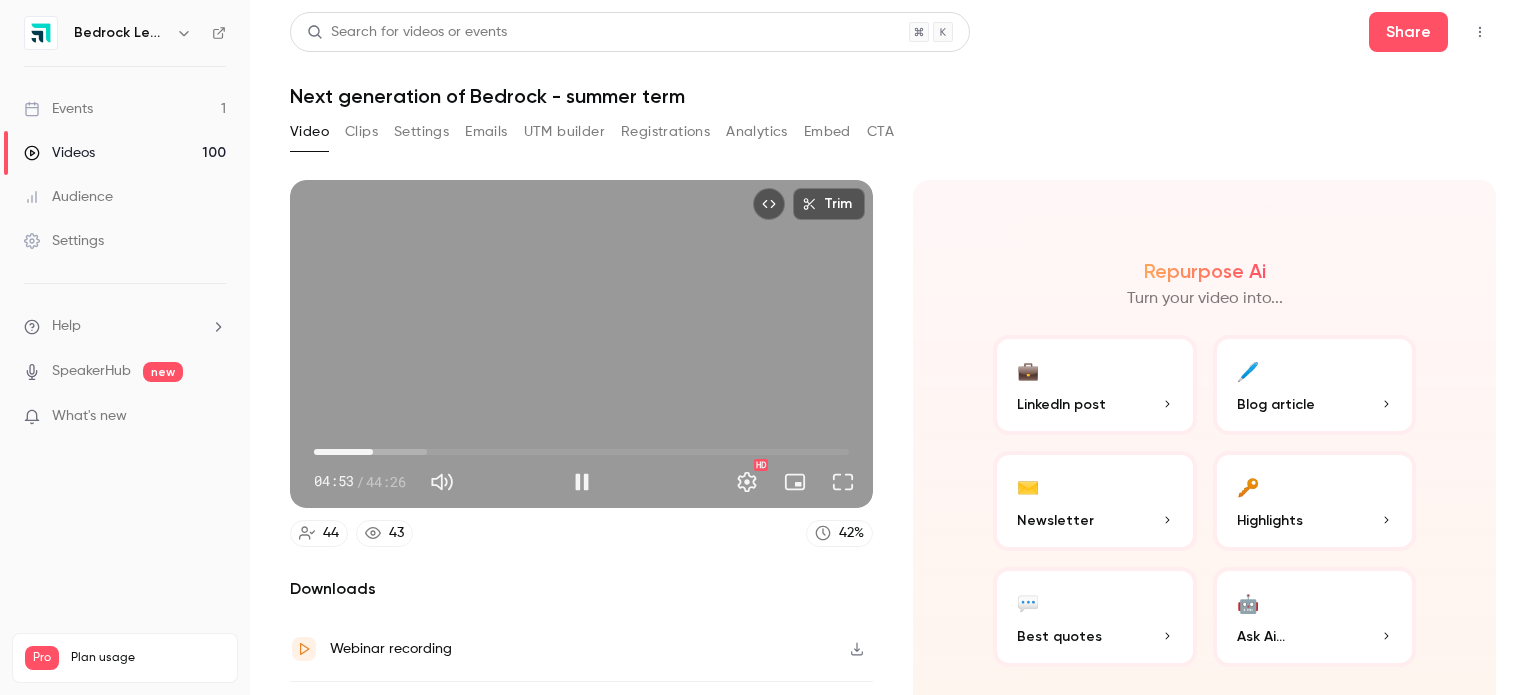 click on "04:53" at bounding box center [581, 452] 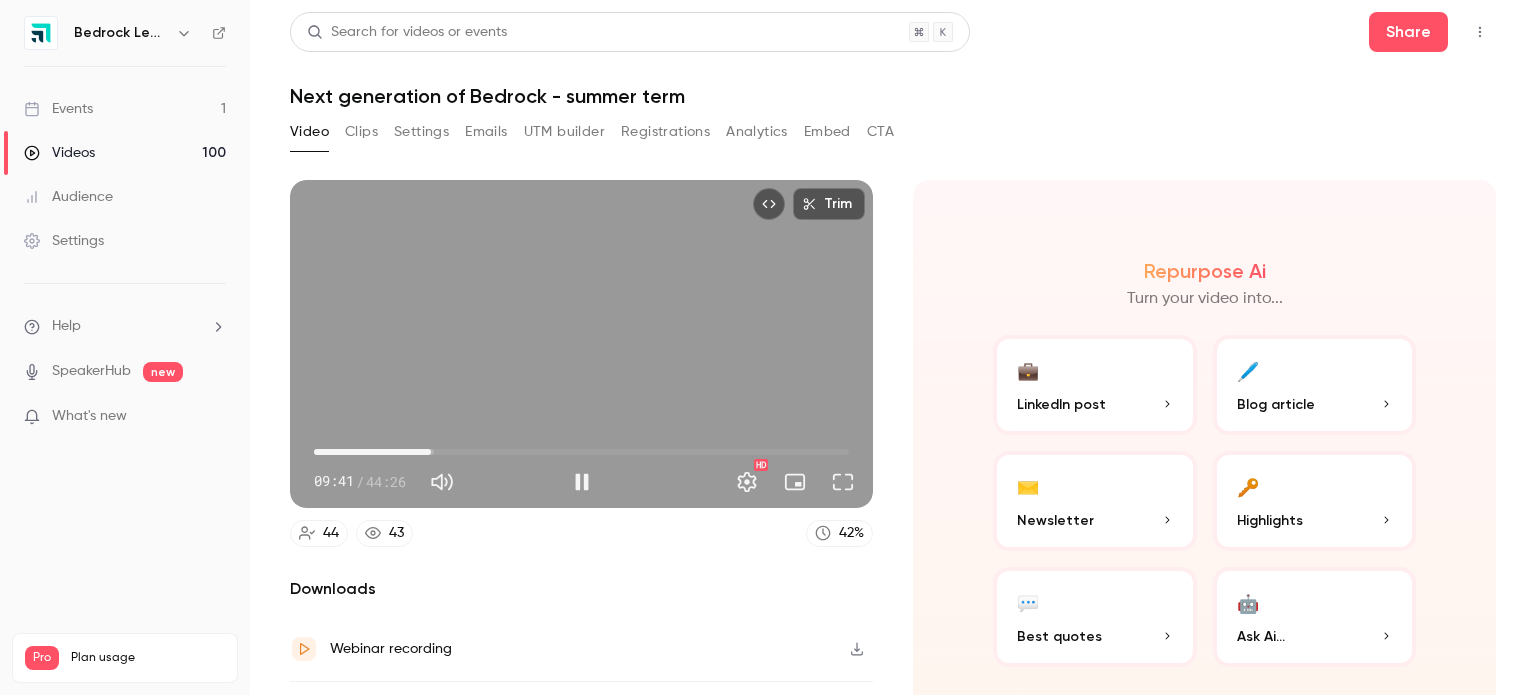 click on "09:41" at bounding box center (581, 452) 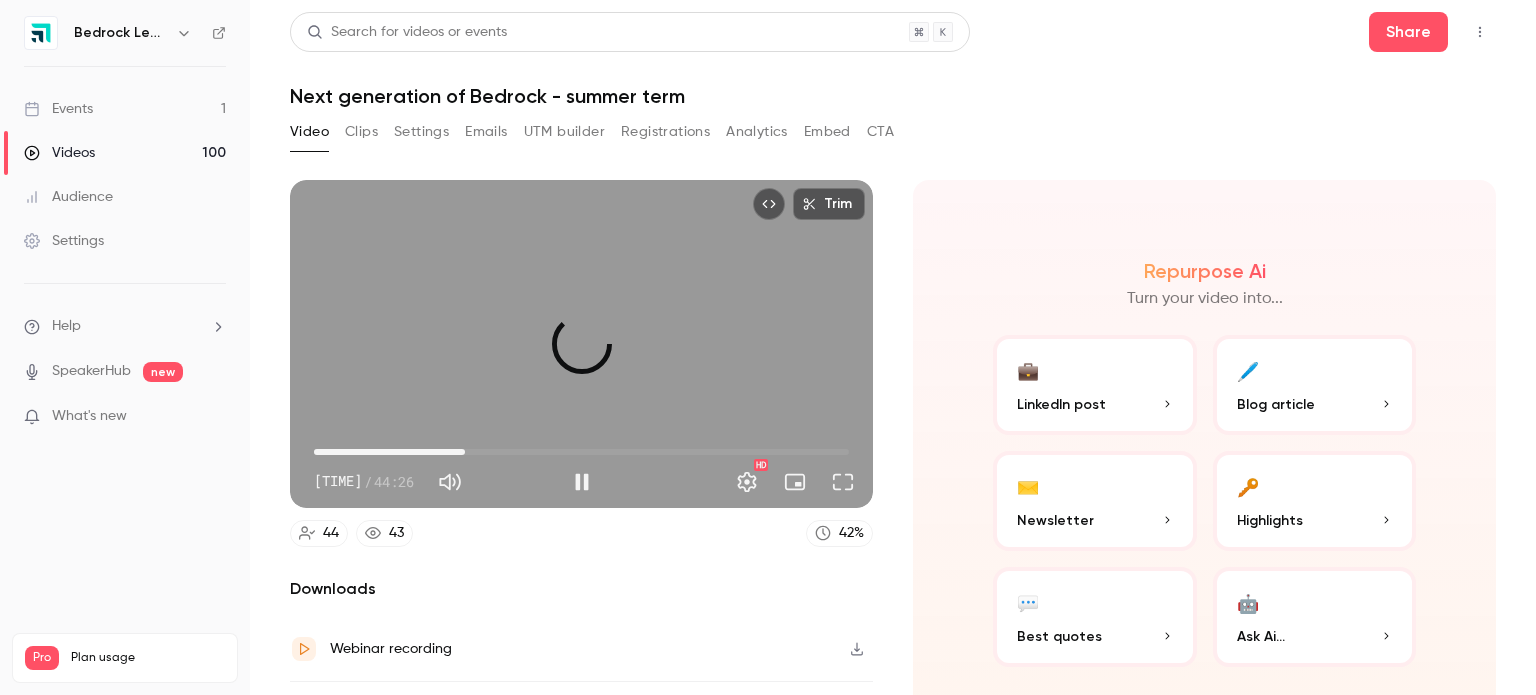 click on "12:33" at bounding box center [581, 452] 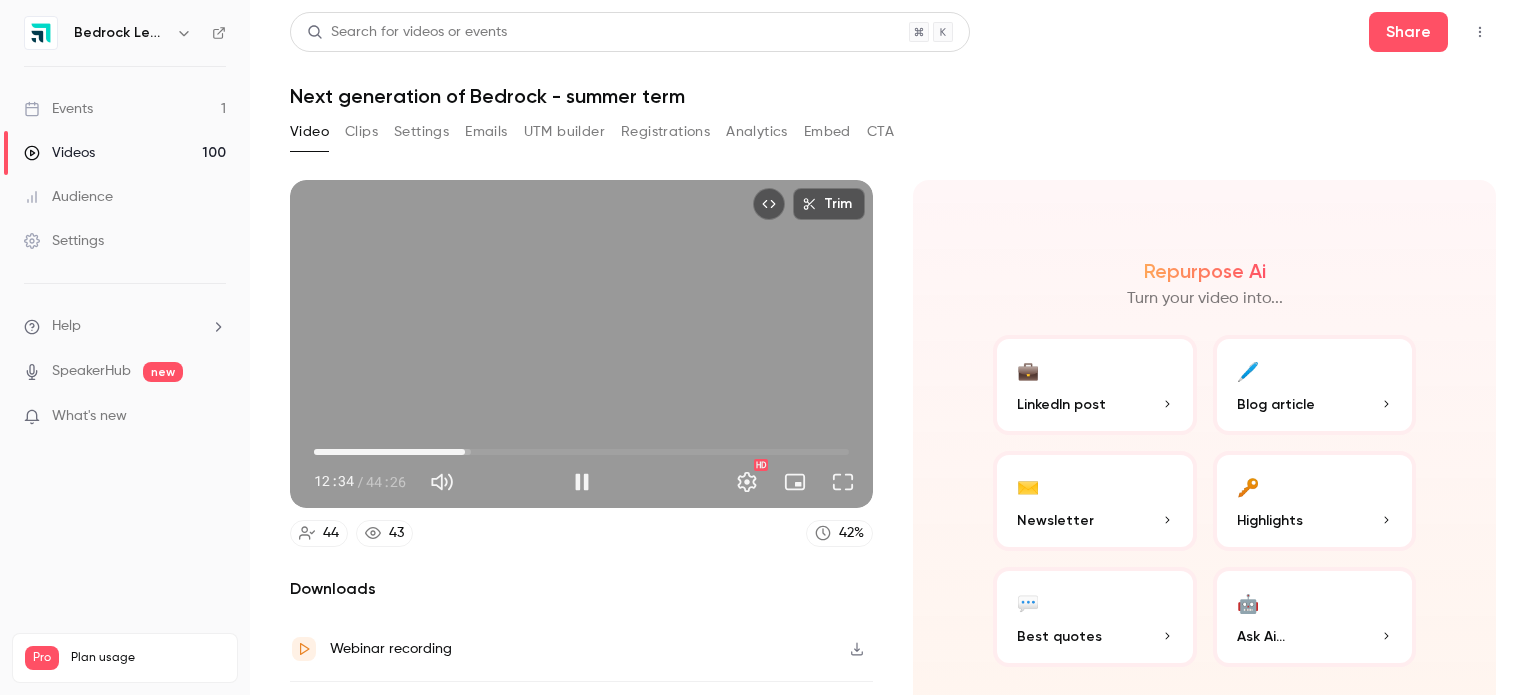 click on "12:34" at bounding box center (581, 452) 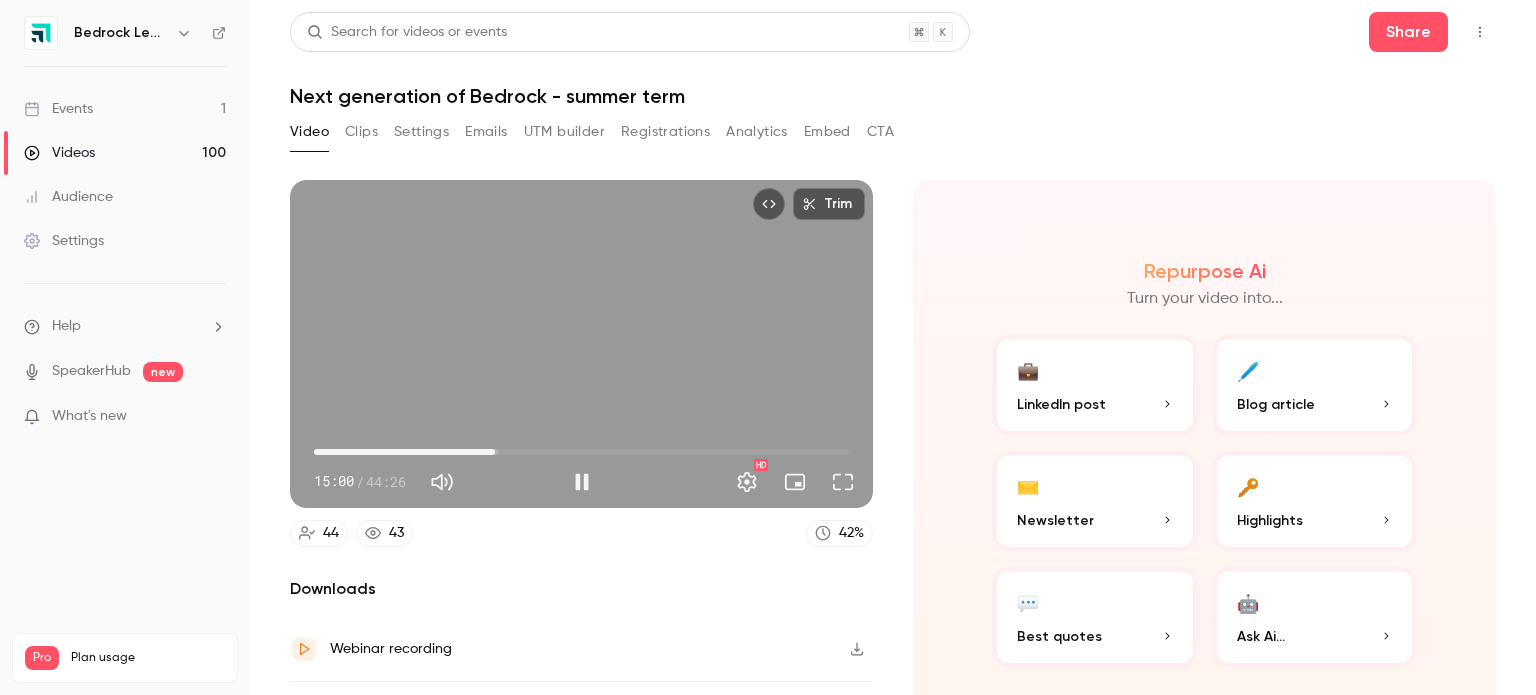 click on "15:00" at bounding box center (581, 452) 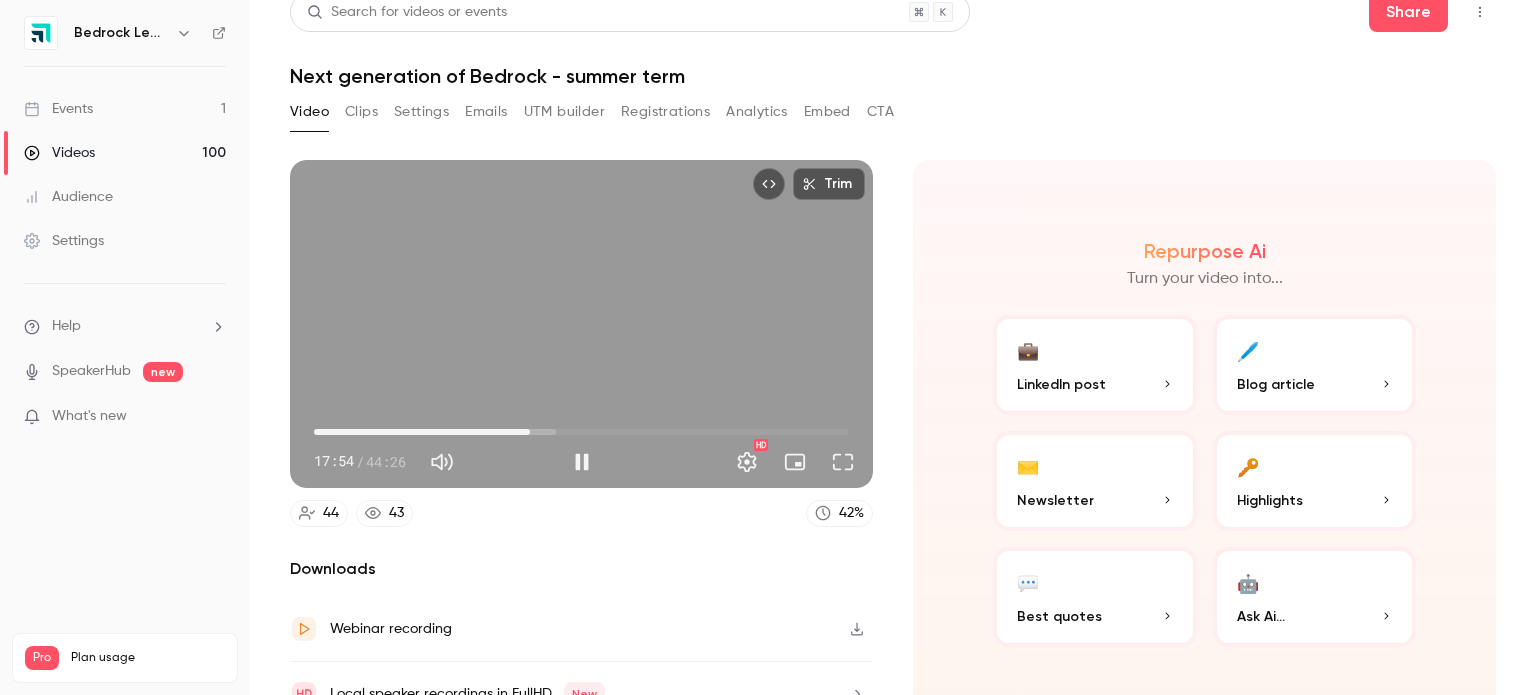 scroll, scrollTop: 0, scrollLeft: 0, axis: both 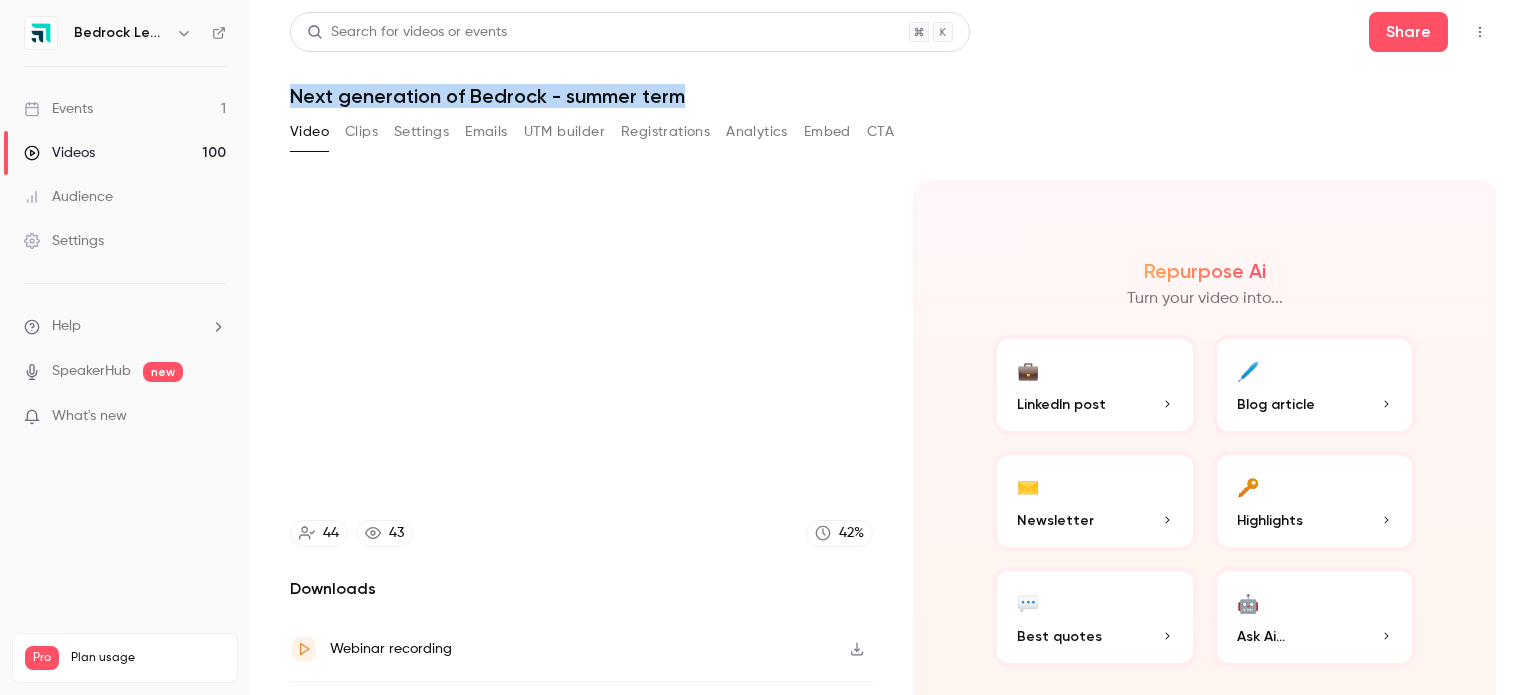 drag, startPoint x: 706, startPoint y: 88, endPoint x: 309, endPoint y: 99, distance: 397.15237 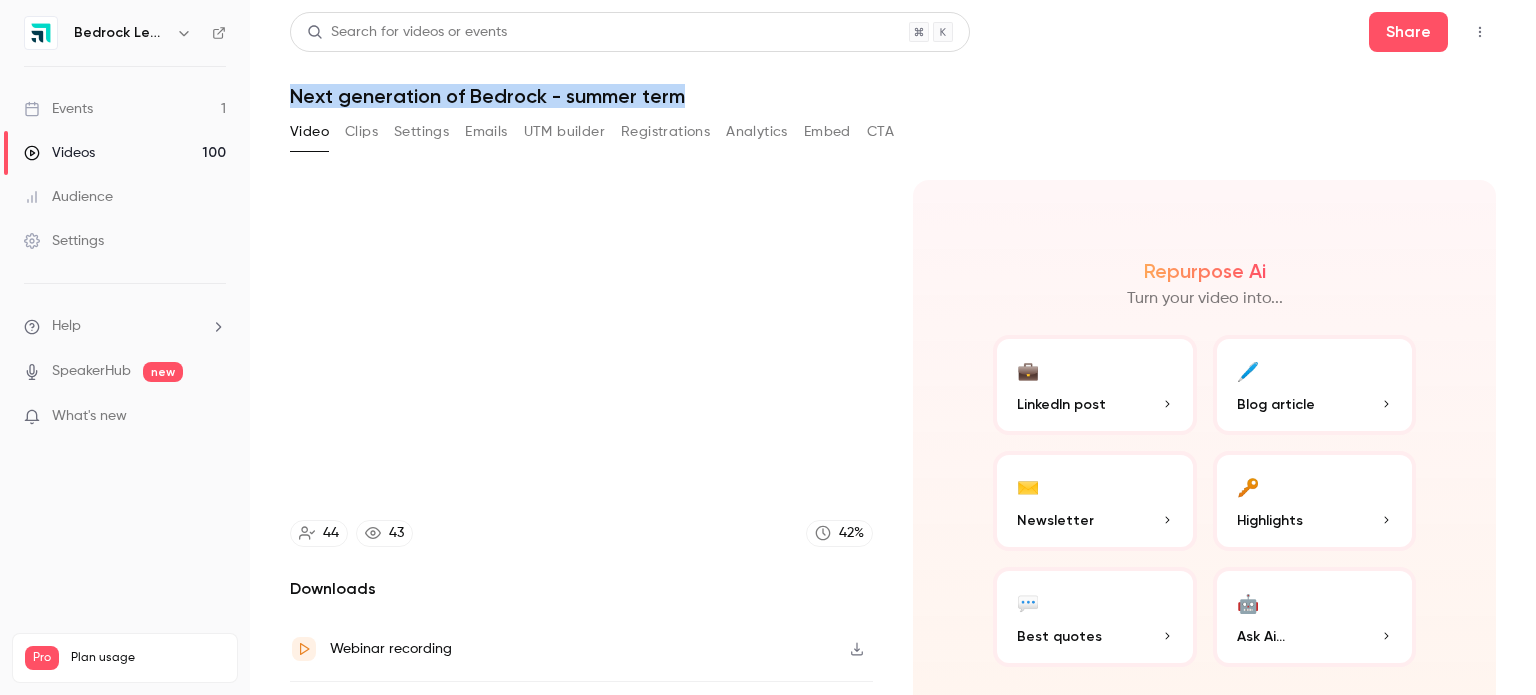 click on "Search for videos or events Share Next generation of Bedrock - summer term Video Clips Settings Emails UTM builder Registrations Analytics Embed CTA Trim 17:55 17:55 / 44:26 HD 44 43 42 % Downloads Webinar recording Local speaker recordings in FullHD New Repurpose Ai Turn your video into... 💼 LinkedIn post 🖊️ Blog article ✉️ Newsletter 🔑 Highlights 💬 Best quotes 🤖 Ask Ai..." at bounding box center (893, 347) 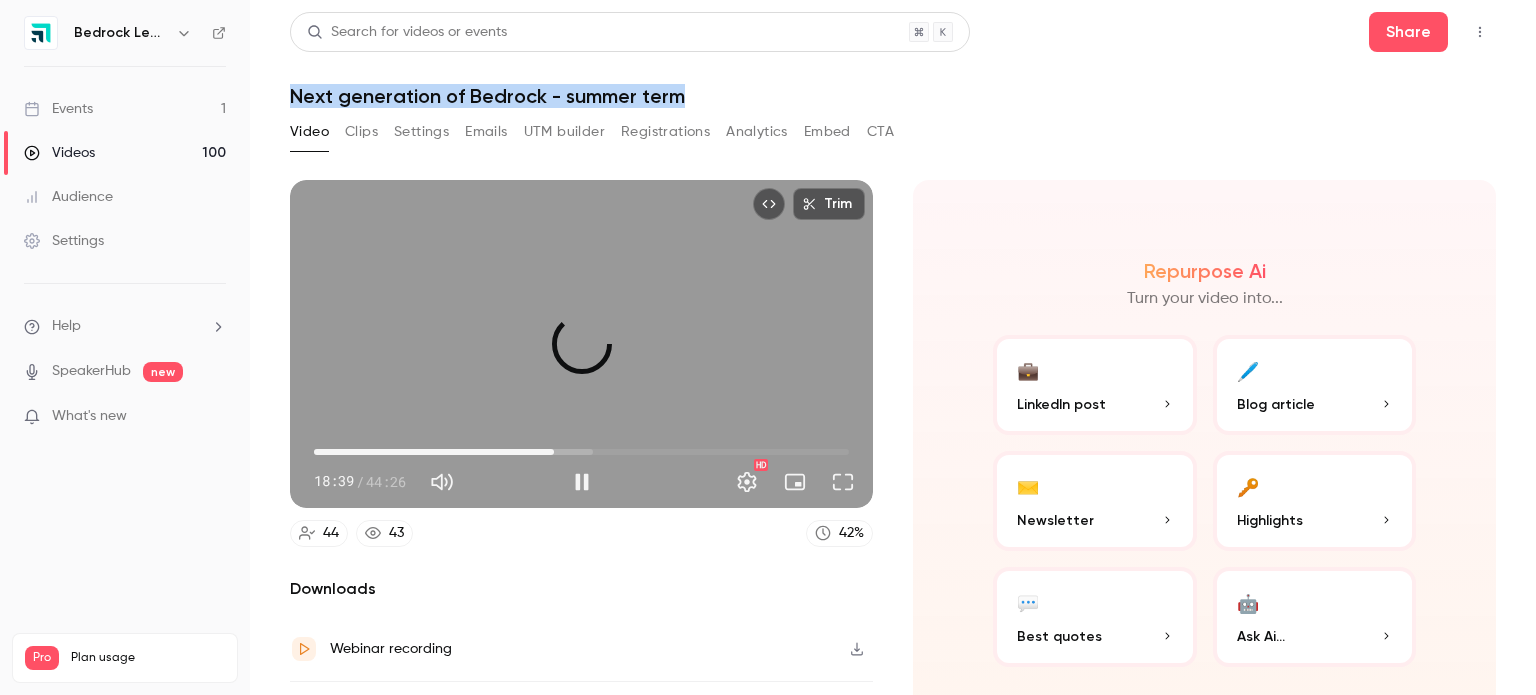 click on "19:58" at bounding box center [581, 452] 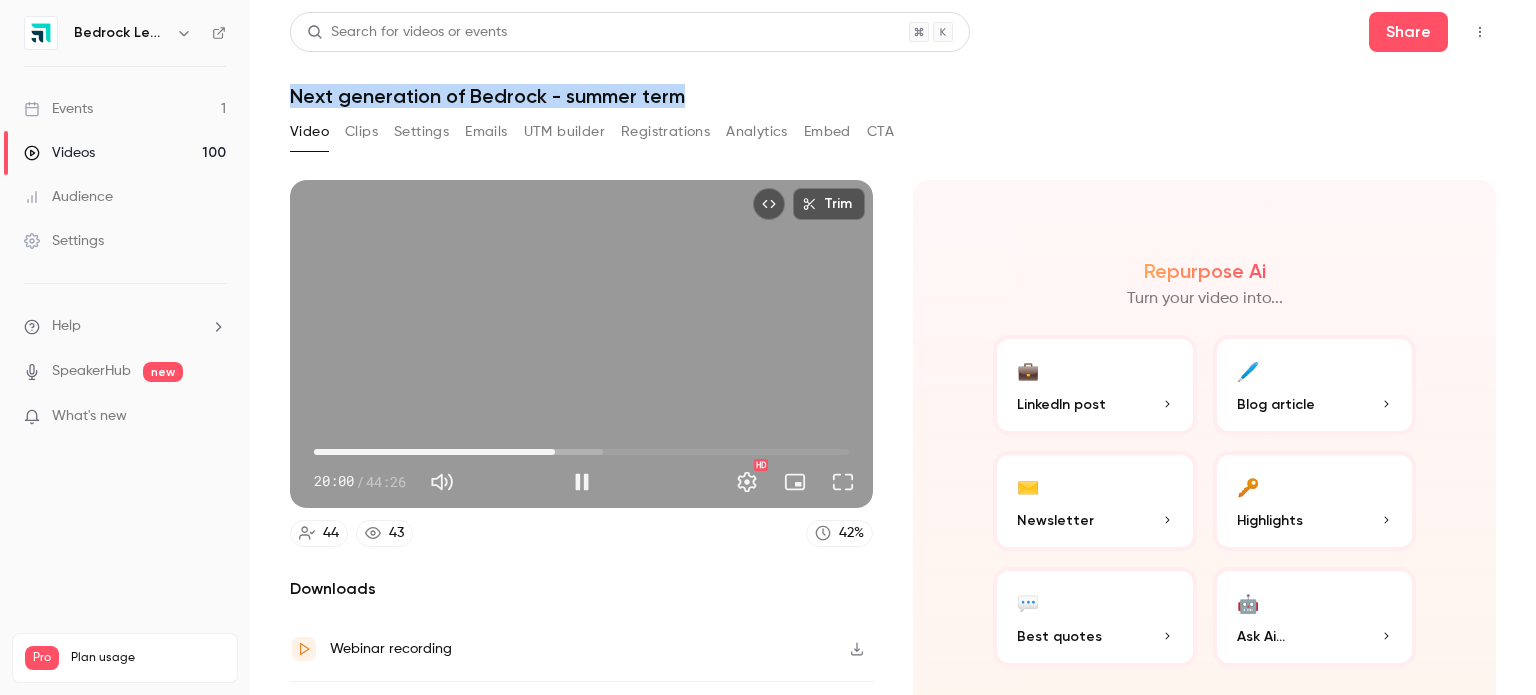 click on "20:00" at bounding box center (581, 452) 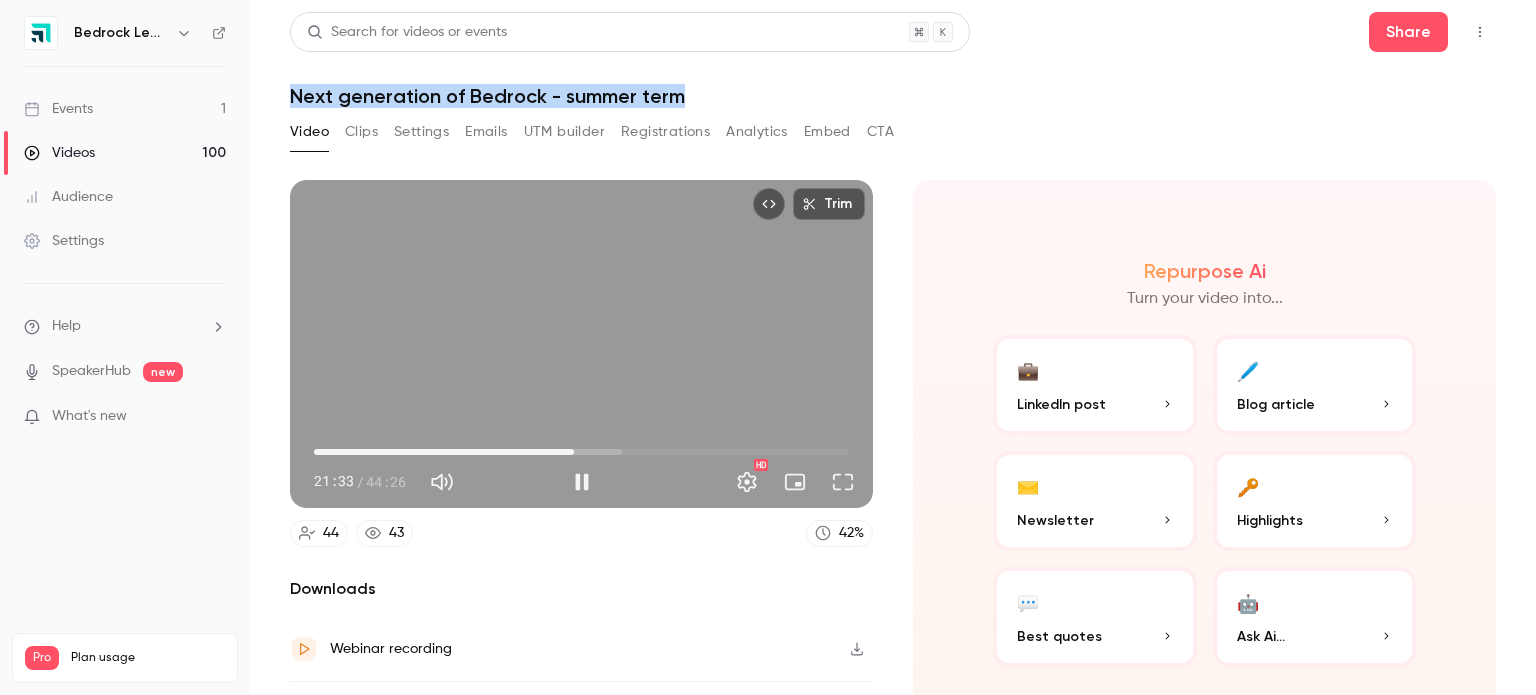 click on "21:33" at bounding box center [581, 452] 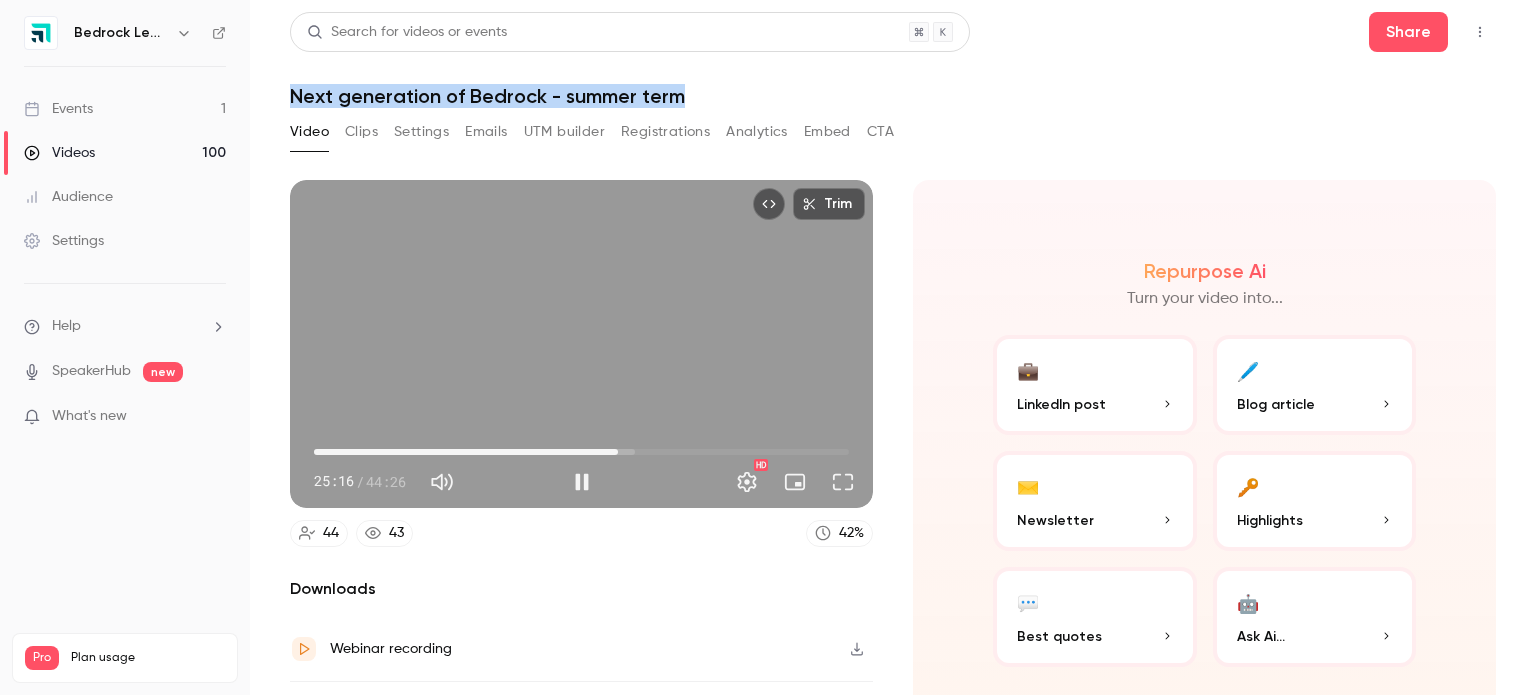 click on "25:16" at bounding box center (581, 452) 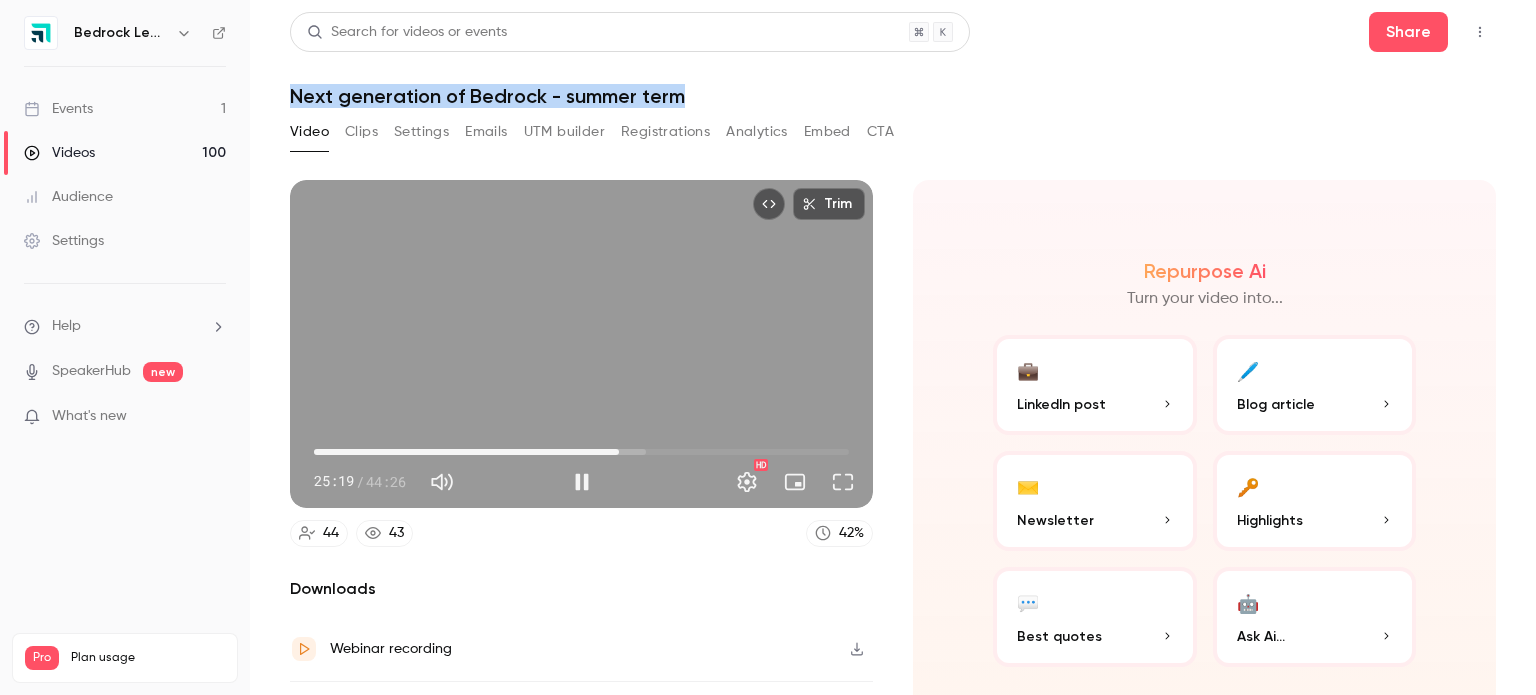 click on "25:19" at bounding box center (581, 452) 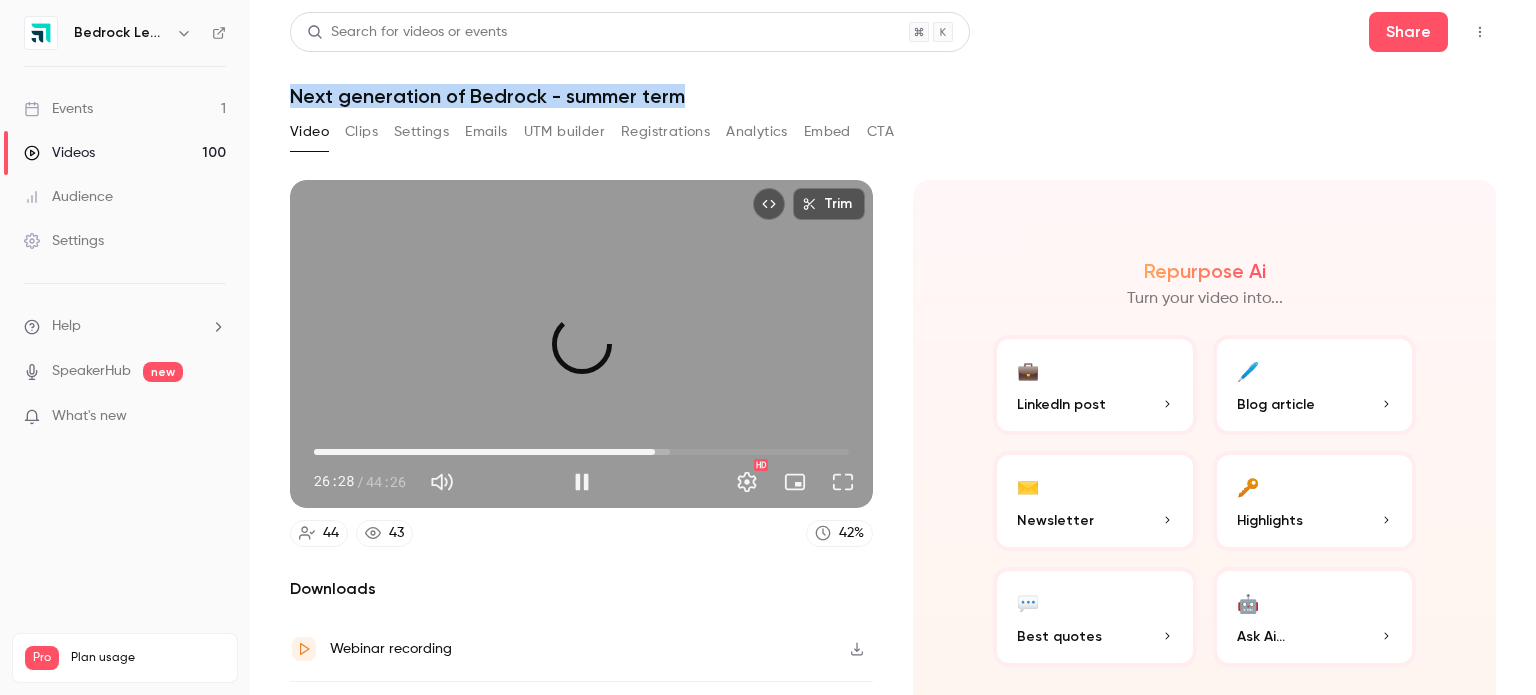 click on "28:18" at bounding box center [581, 452] 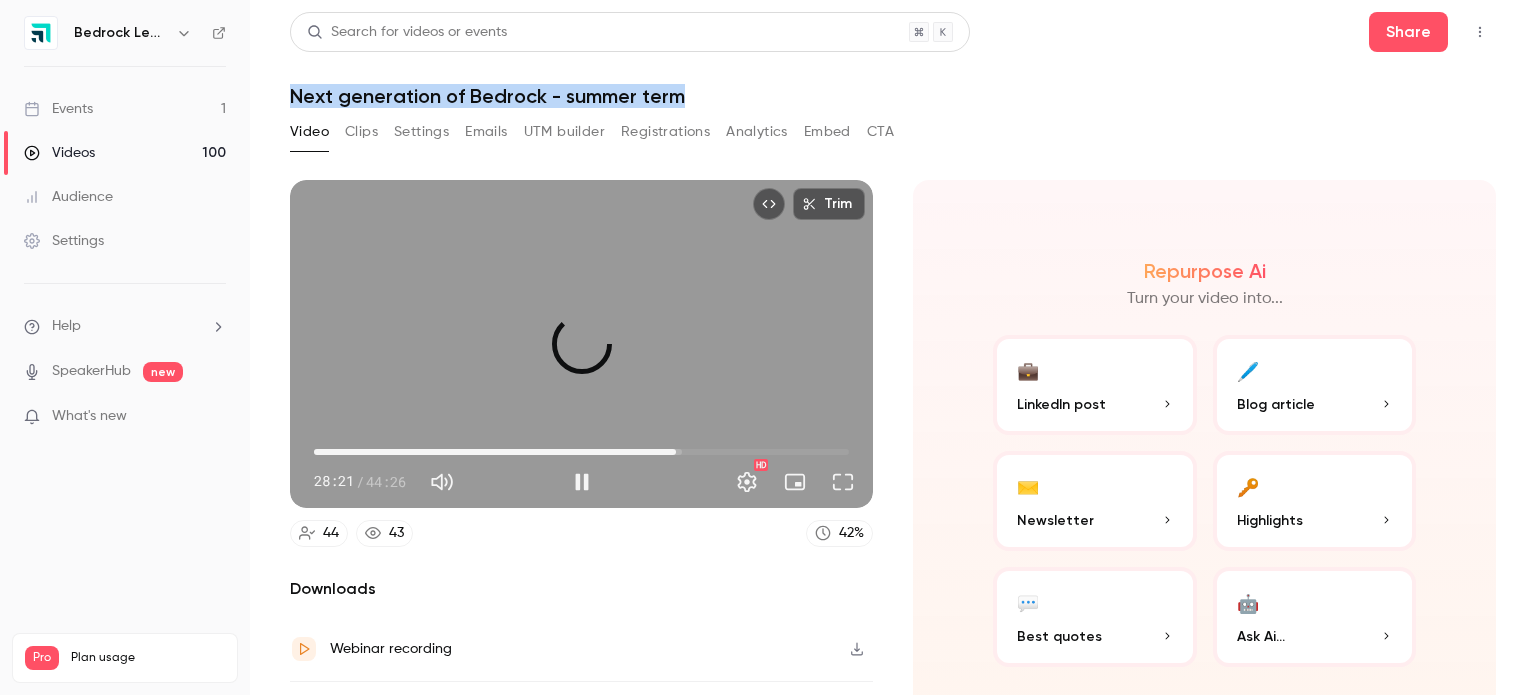 click on "30:04" at bounding box center (581, 452) 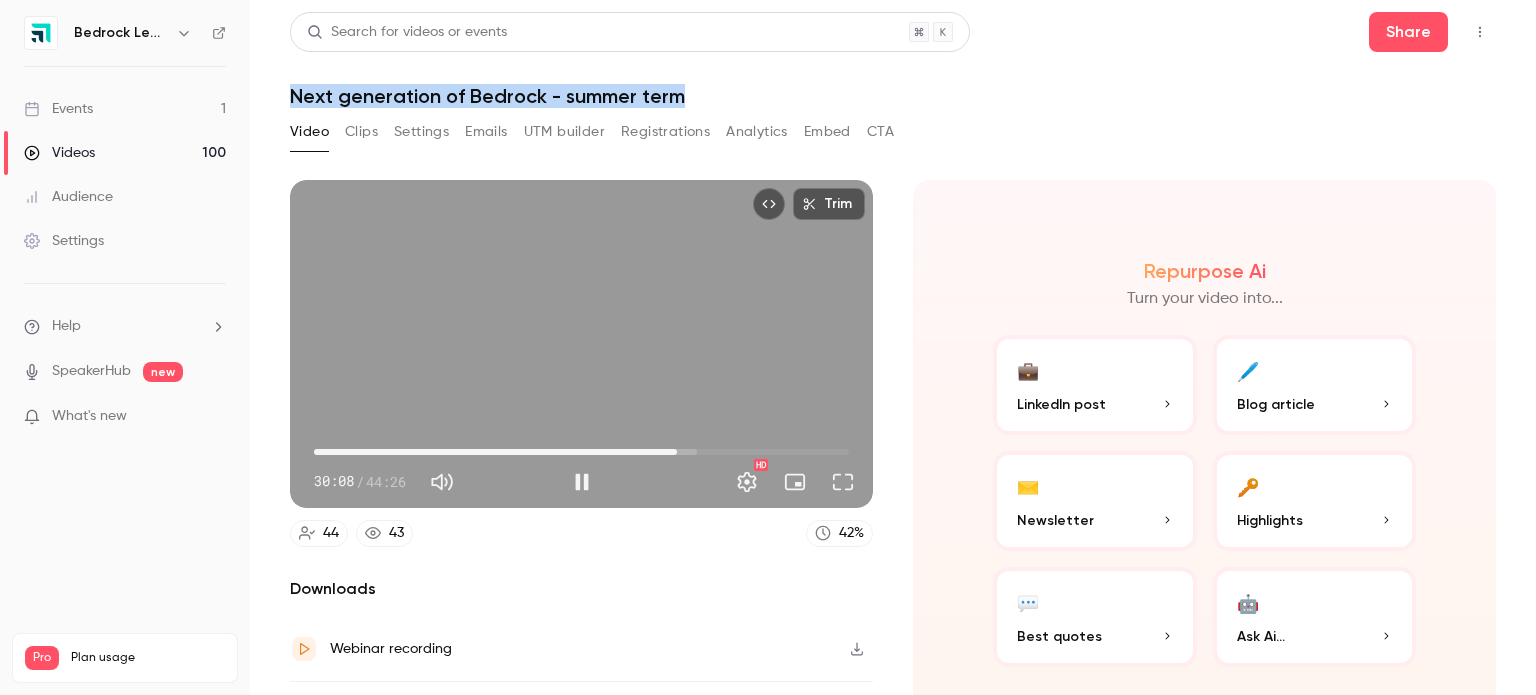 click on "30:08" at bounding box center (581, 452) 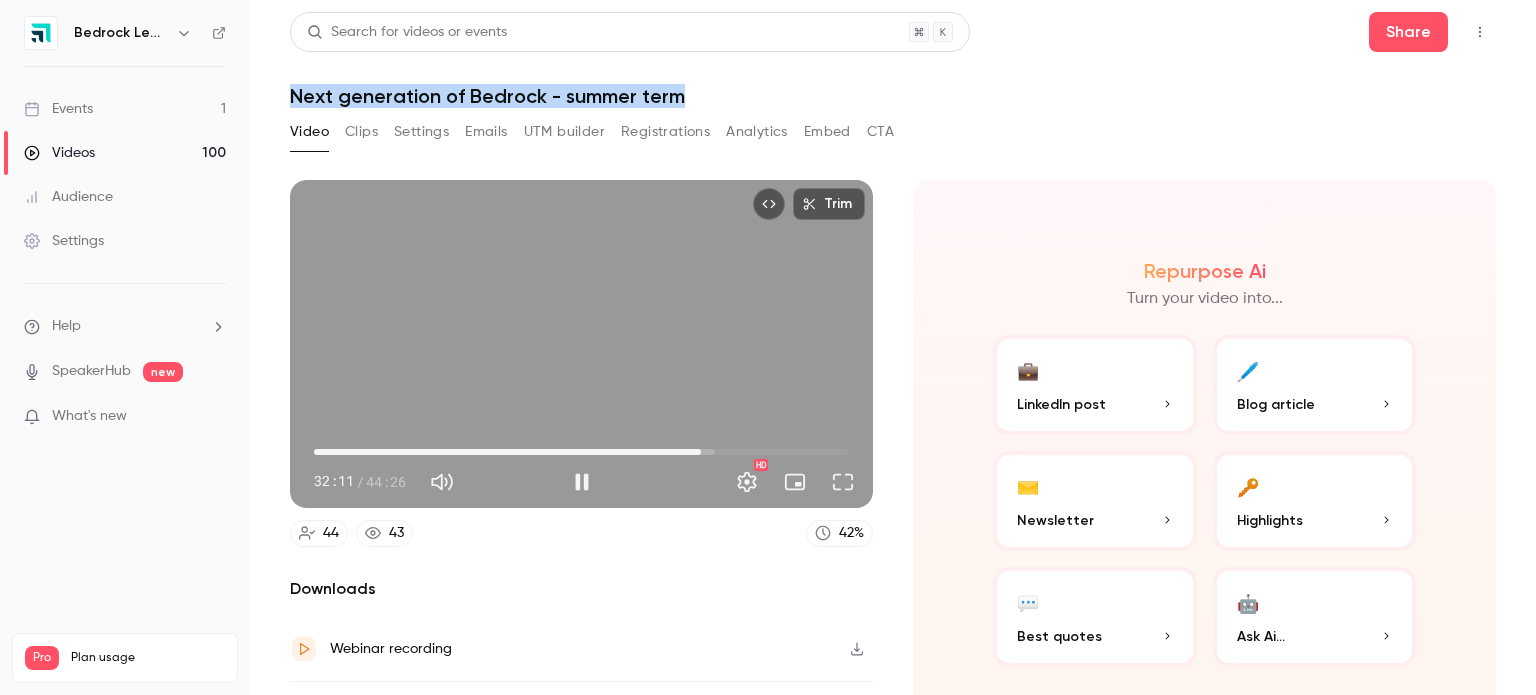 click on "32:11" at bounding box center [581, 452] 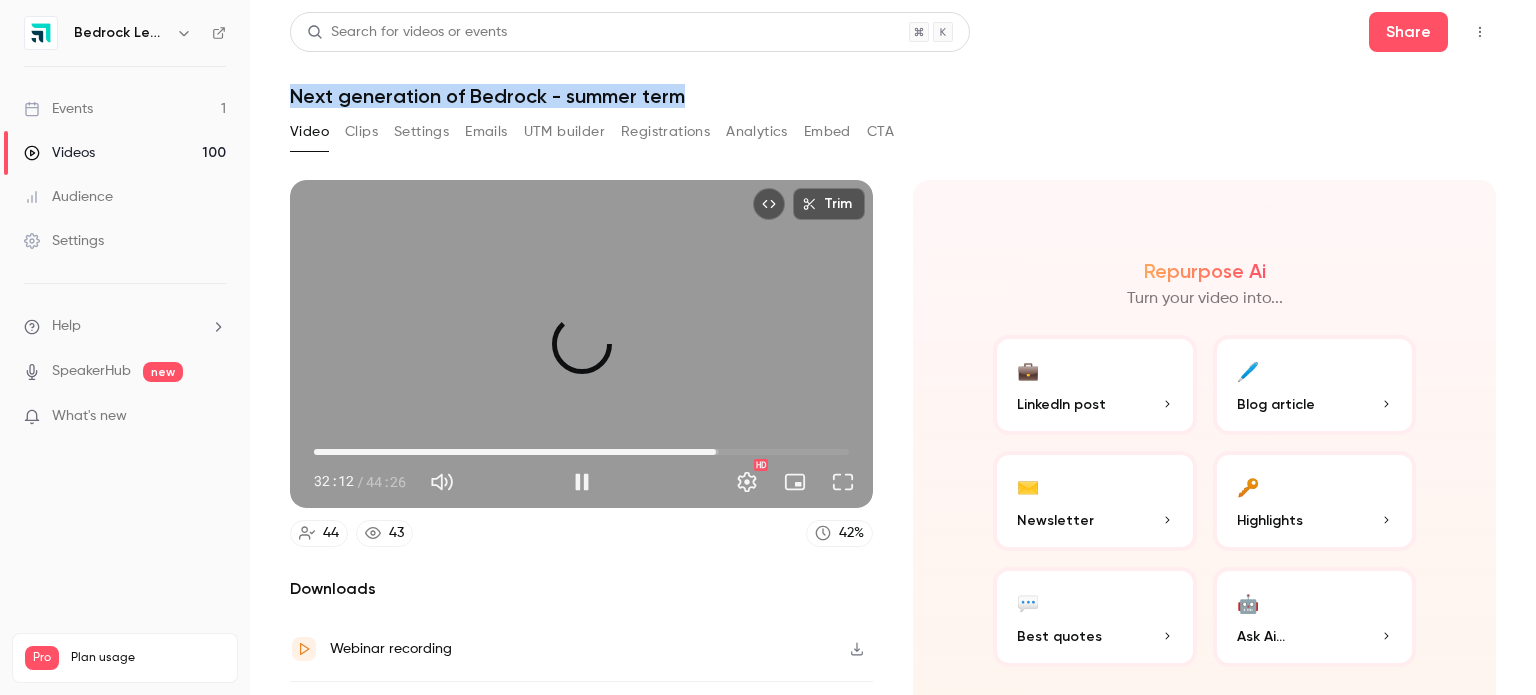 click on "33:21" at bounding box center [581, 452] 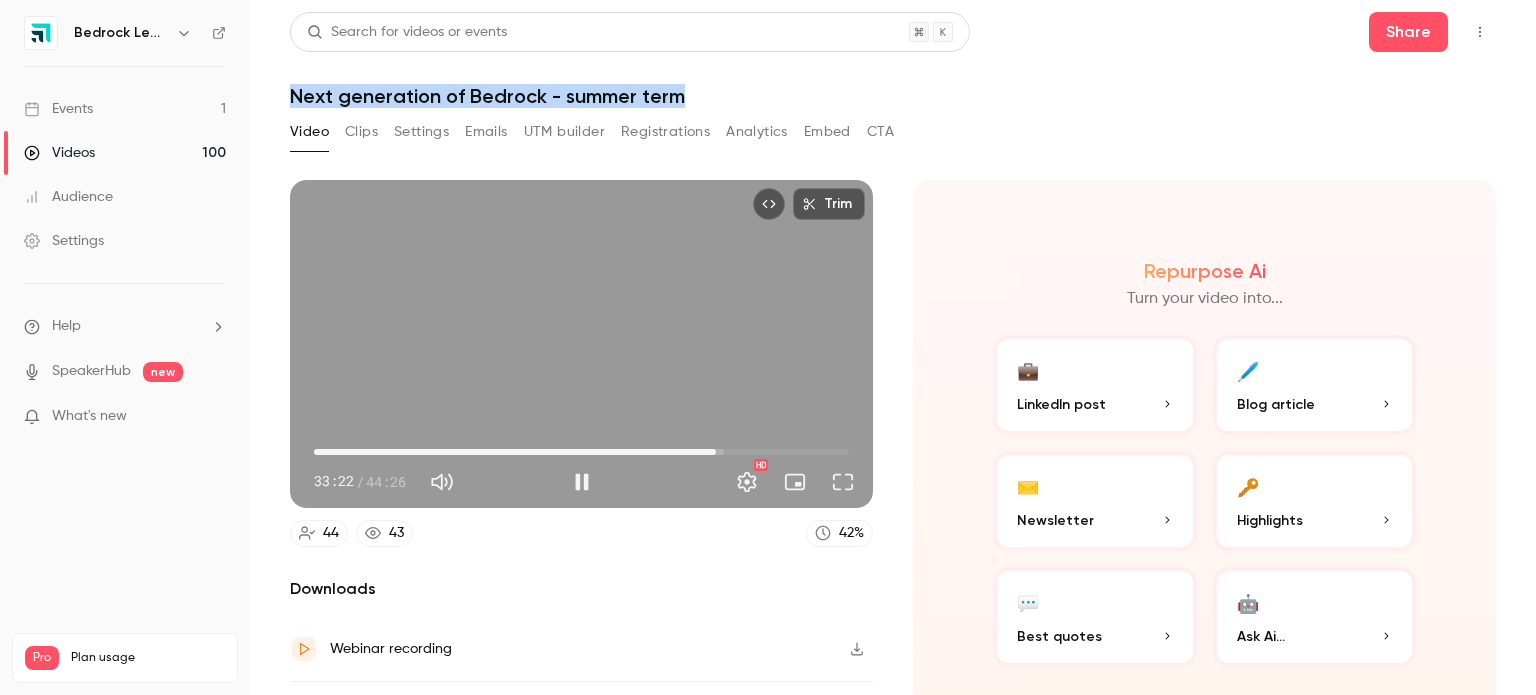 click on "33:22" at bounding box center (581, 452) 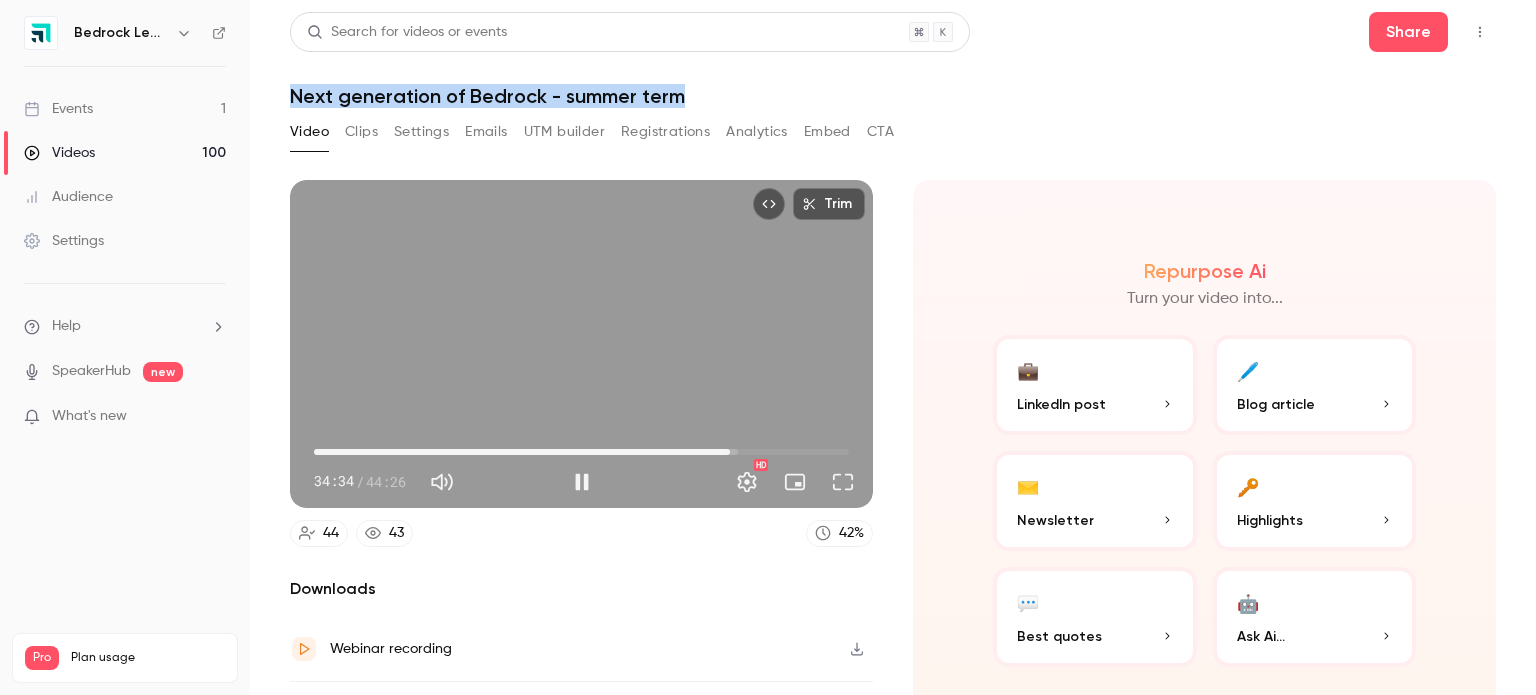 click on "34:34" at bounding box center (581, 452) 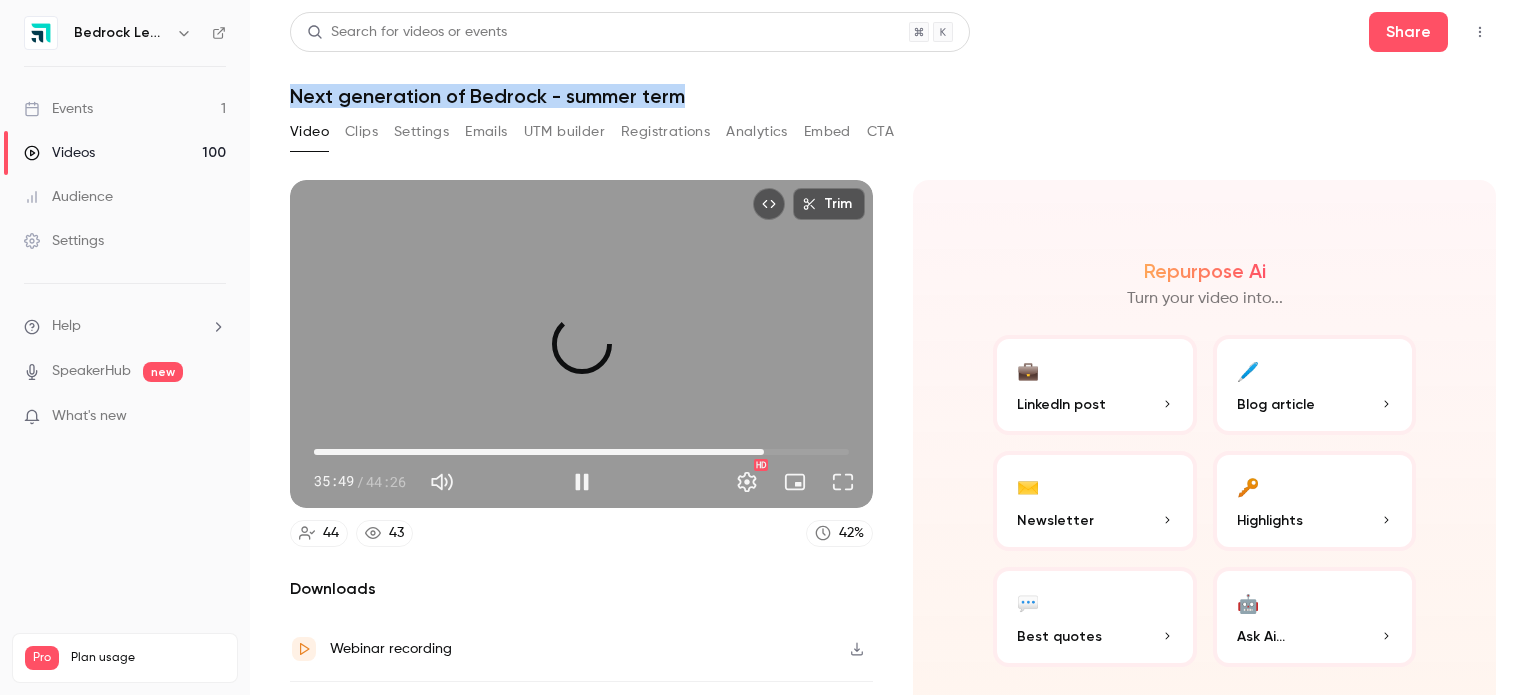 click on "37:24" at bounding box center (581, 452) 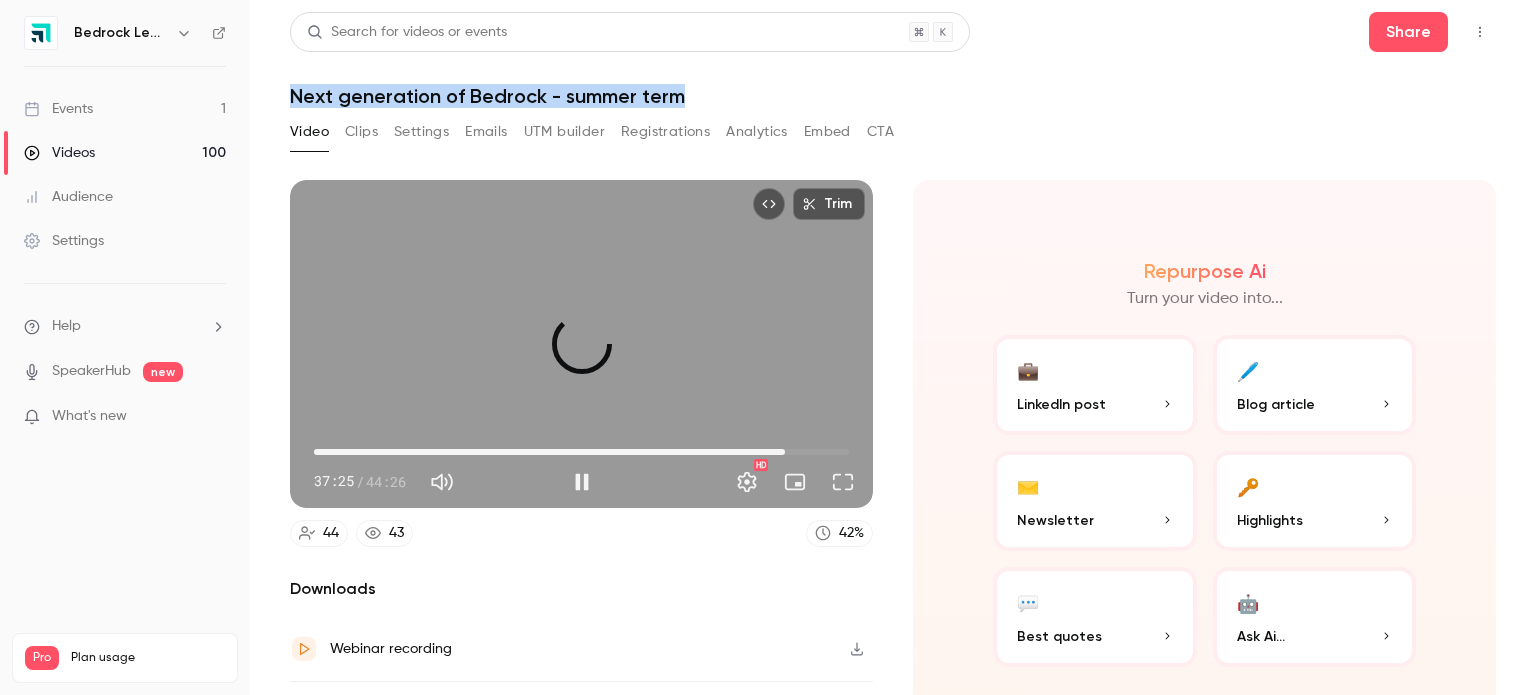 click on "39:05" at bounding box center [581, 452] 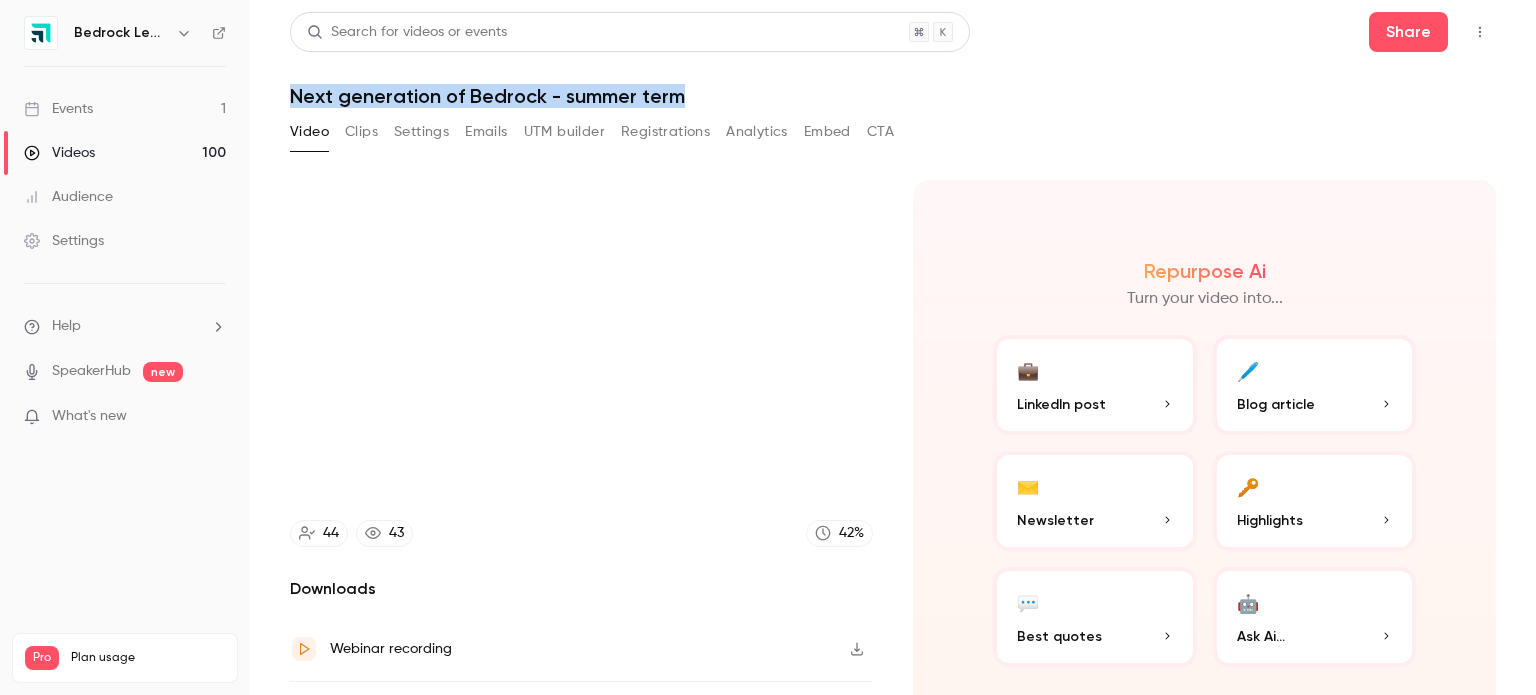 type on "******" 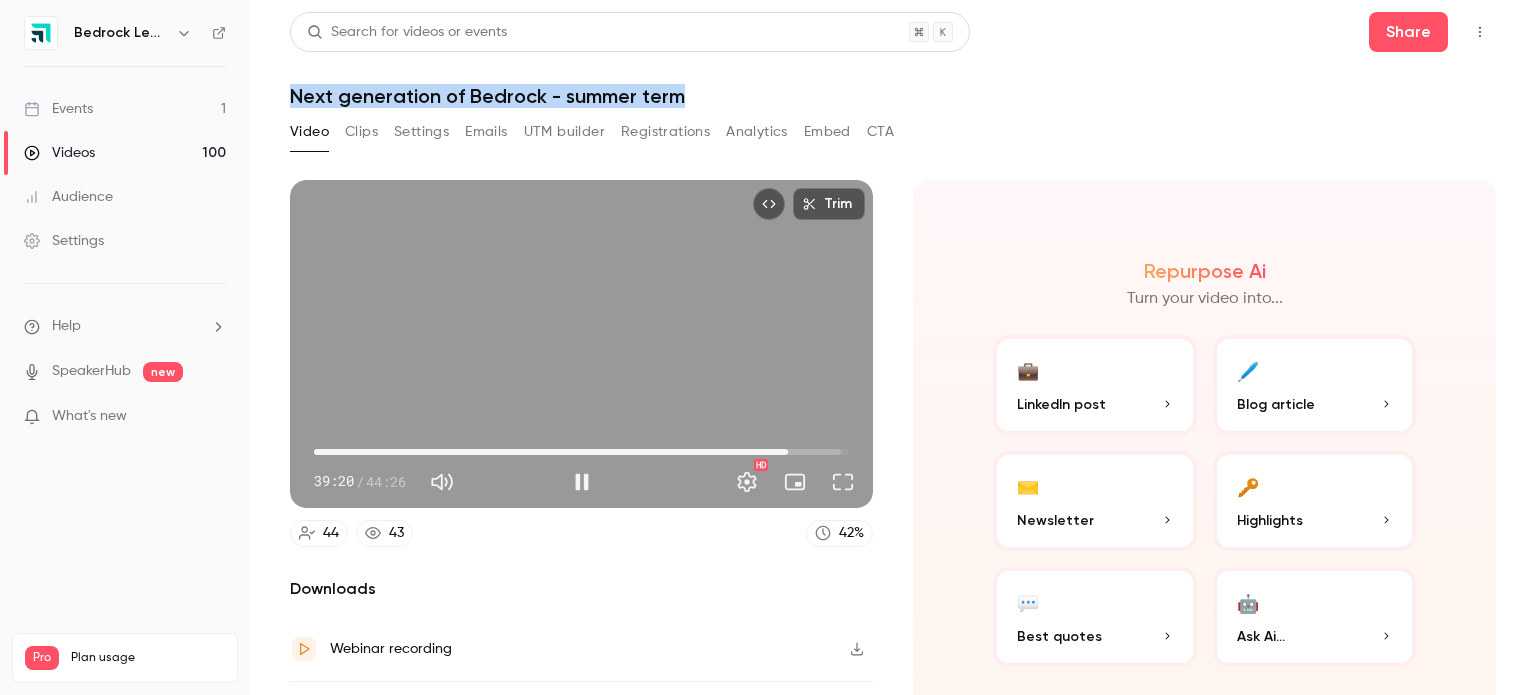 click on "Videos 100" at bounding box center [125, 153] 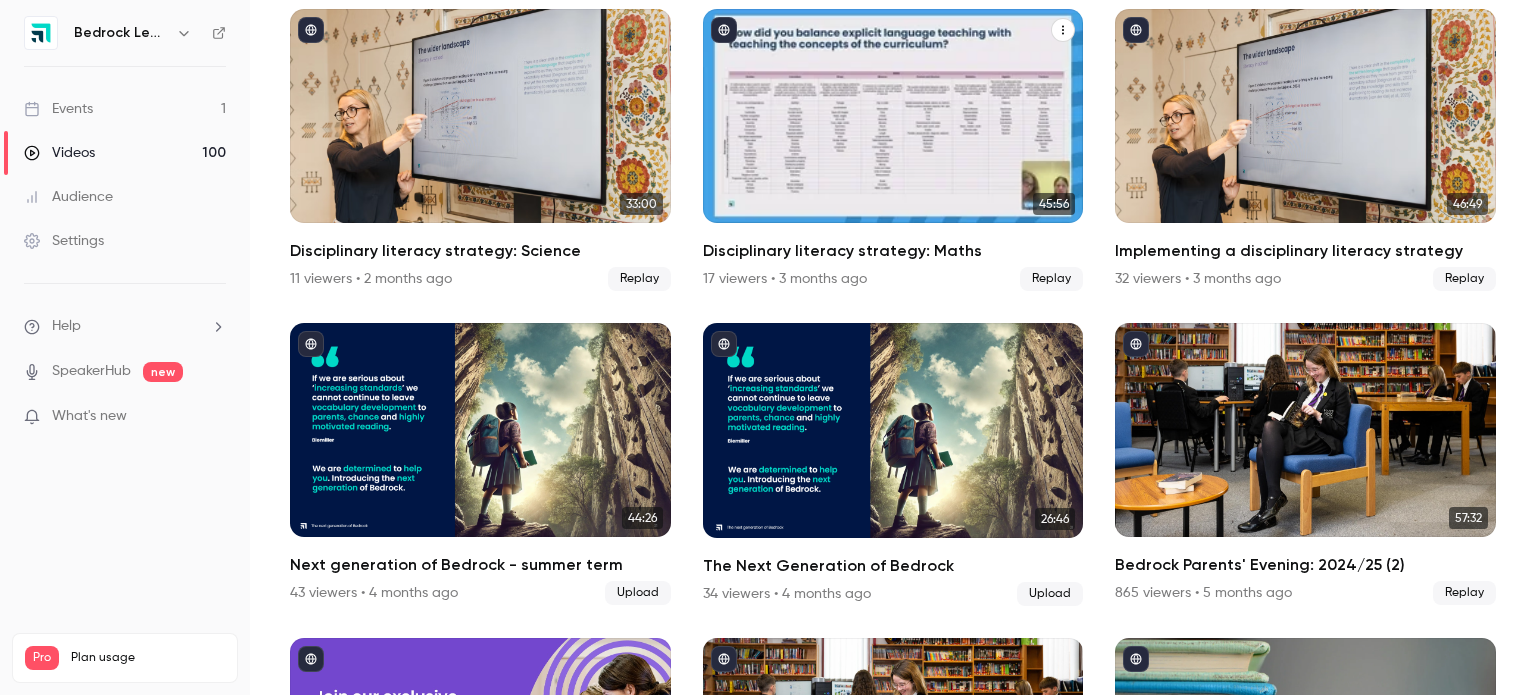 scroll, scrollTop: 800, scrollLeft: 0, axis: vertical 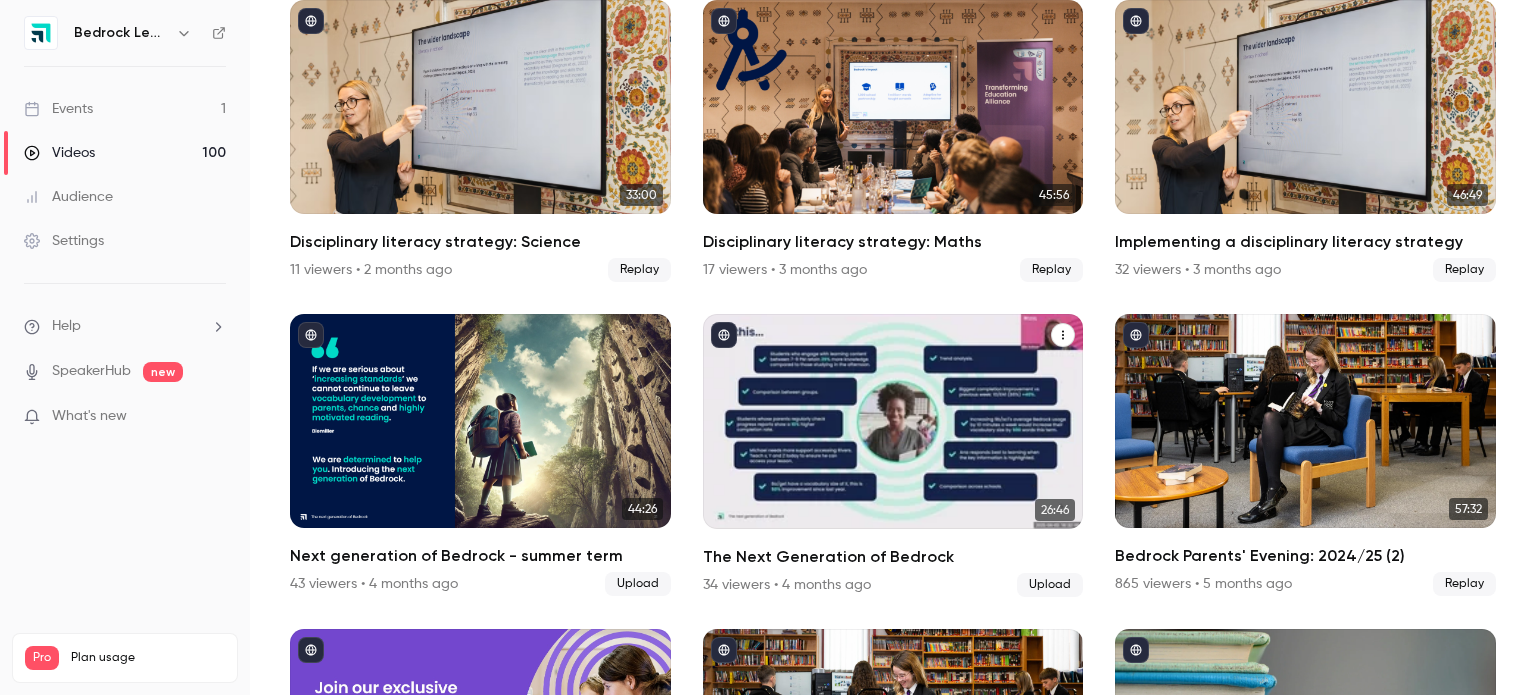click at bounding box center (893, 421) 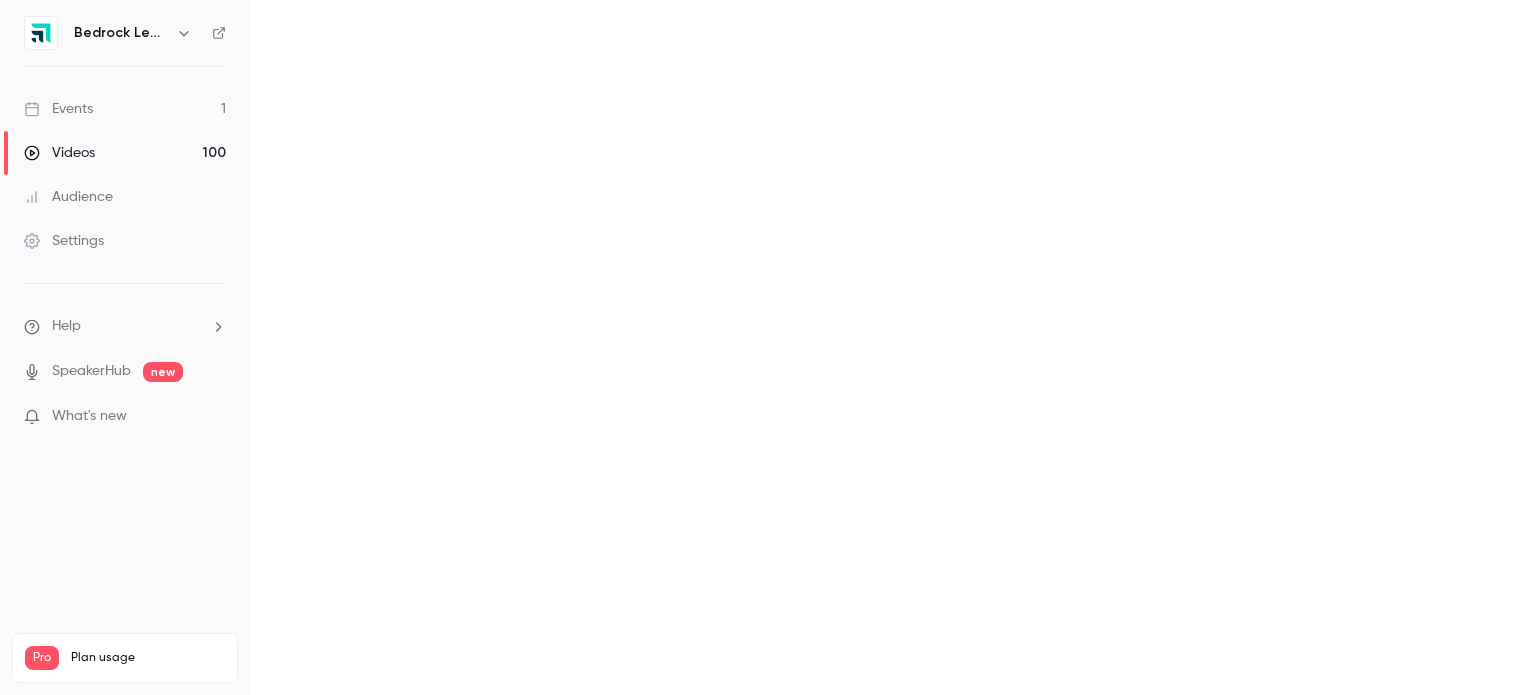 scroll, scrollTop: 0, scrollLeft: 0, axis: both 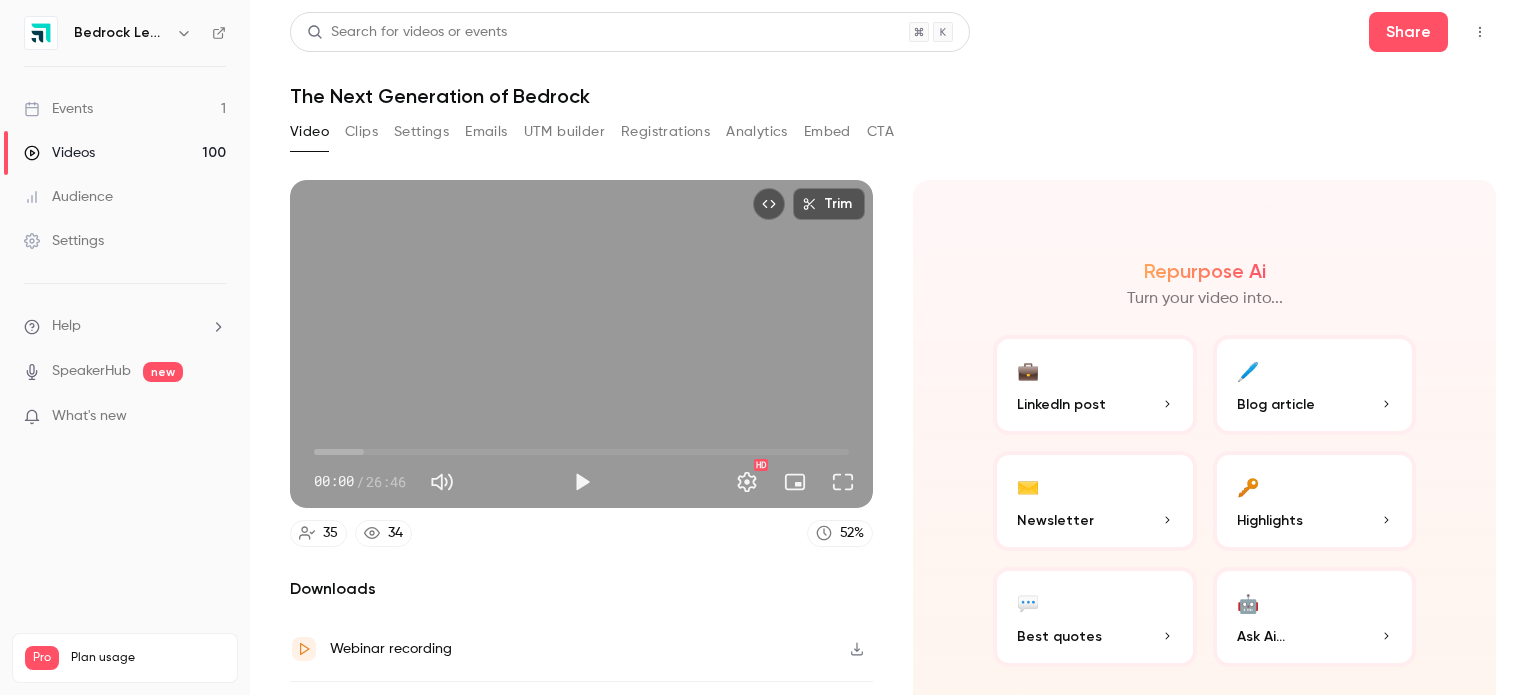 click on "00:00" at bounding box center (581, 452) 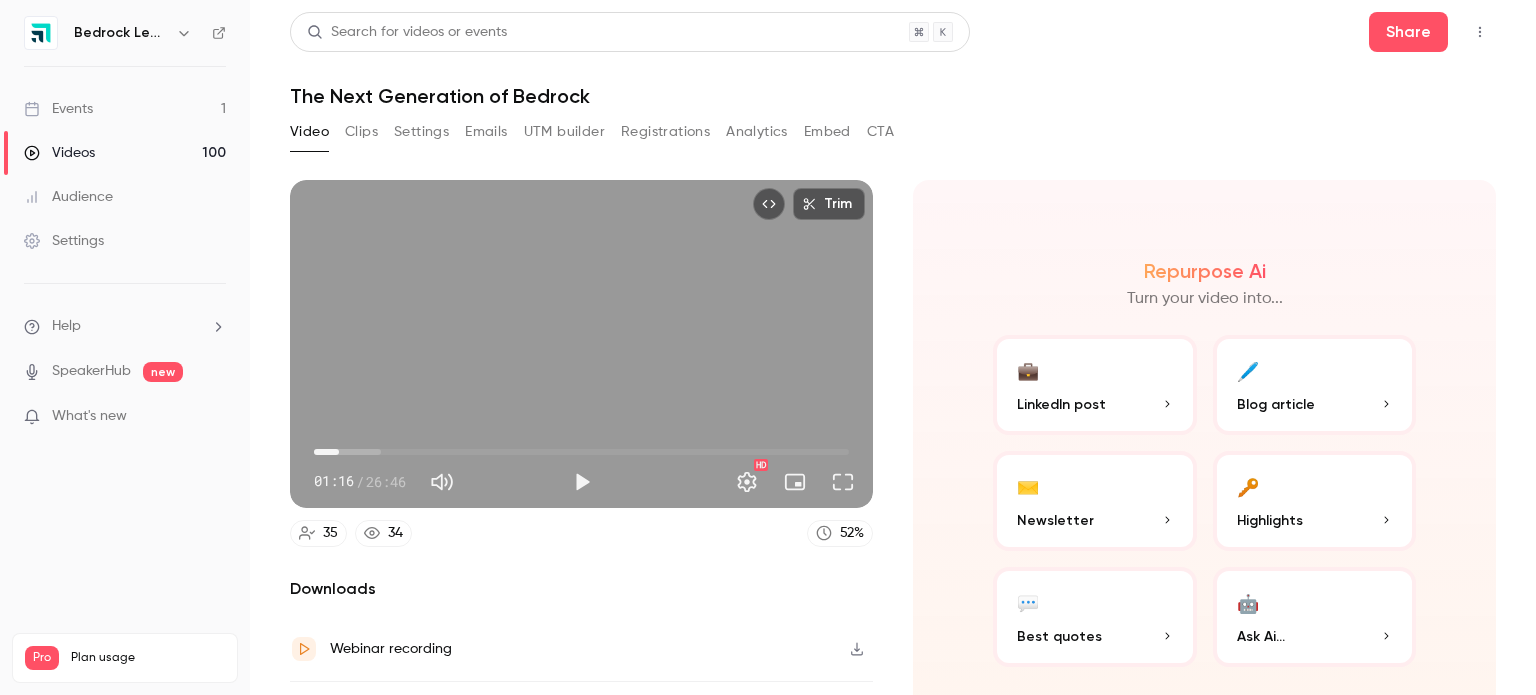 click at bounding box center (582, 482) 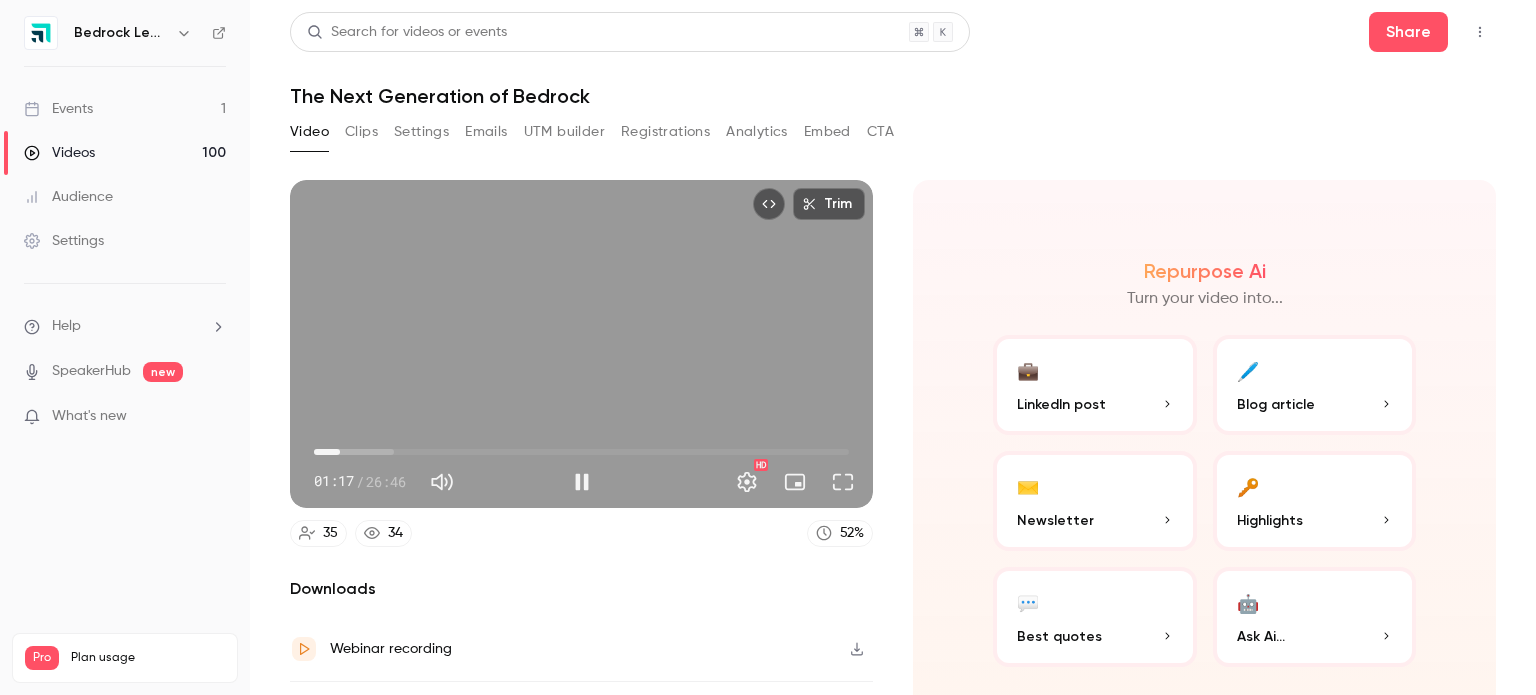 click on "01:17" at bounding box center [581, 452] 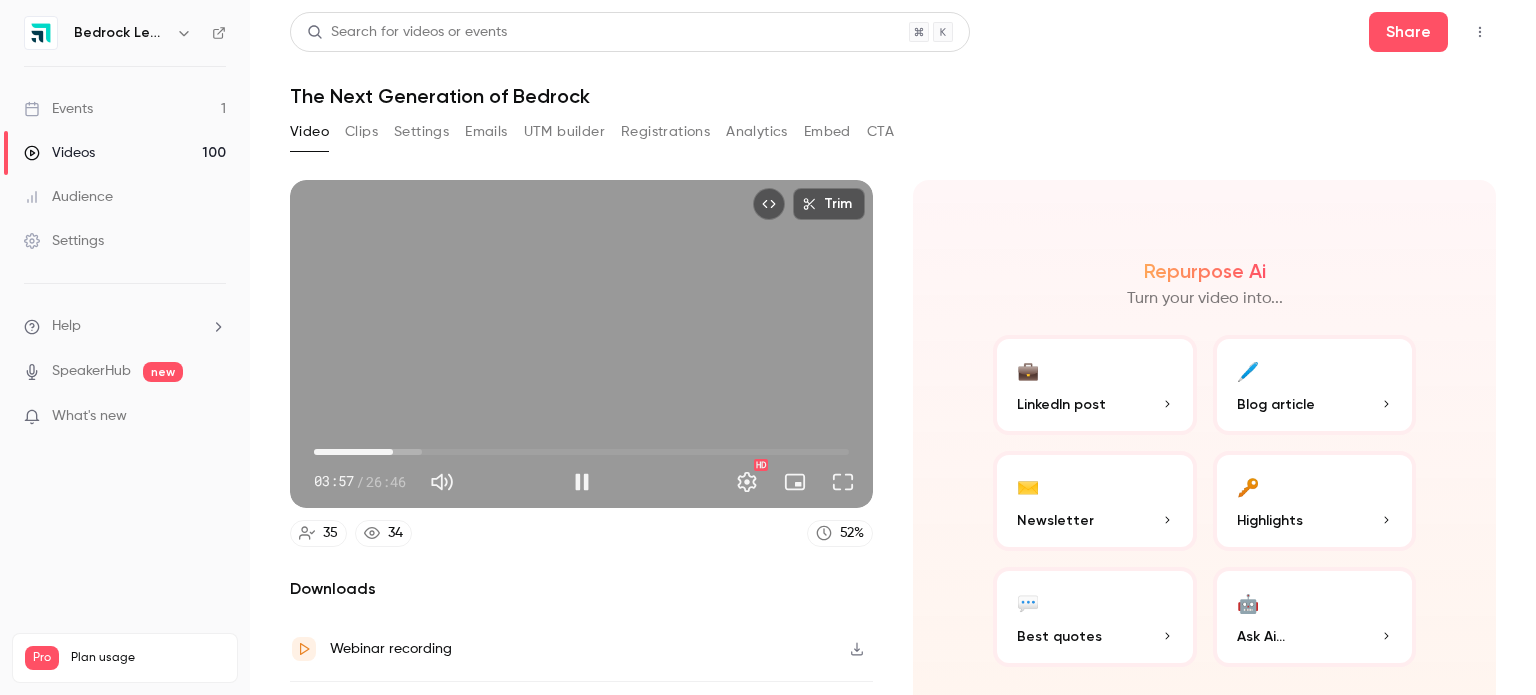 click on "03:57" at bounding box center [581, 452] 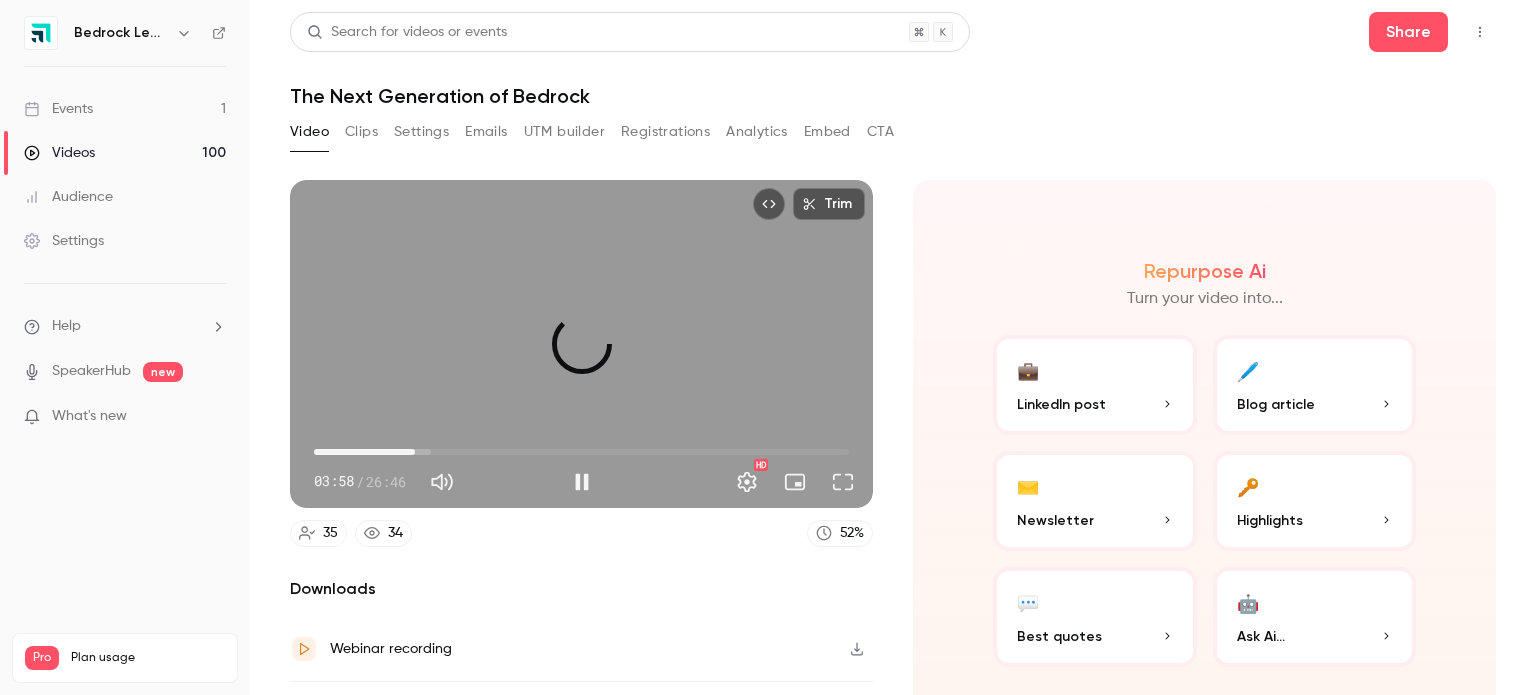 click on "05:04" at bounding box center (581, 452) 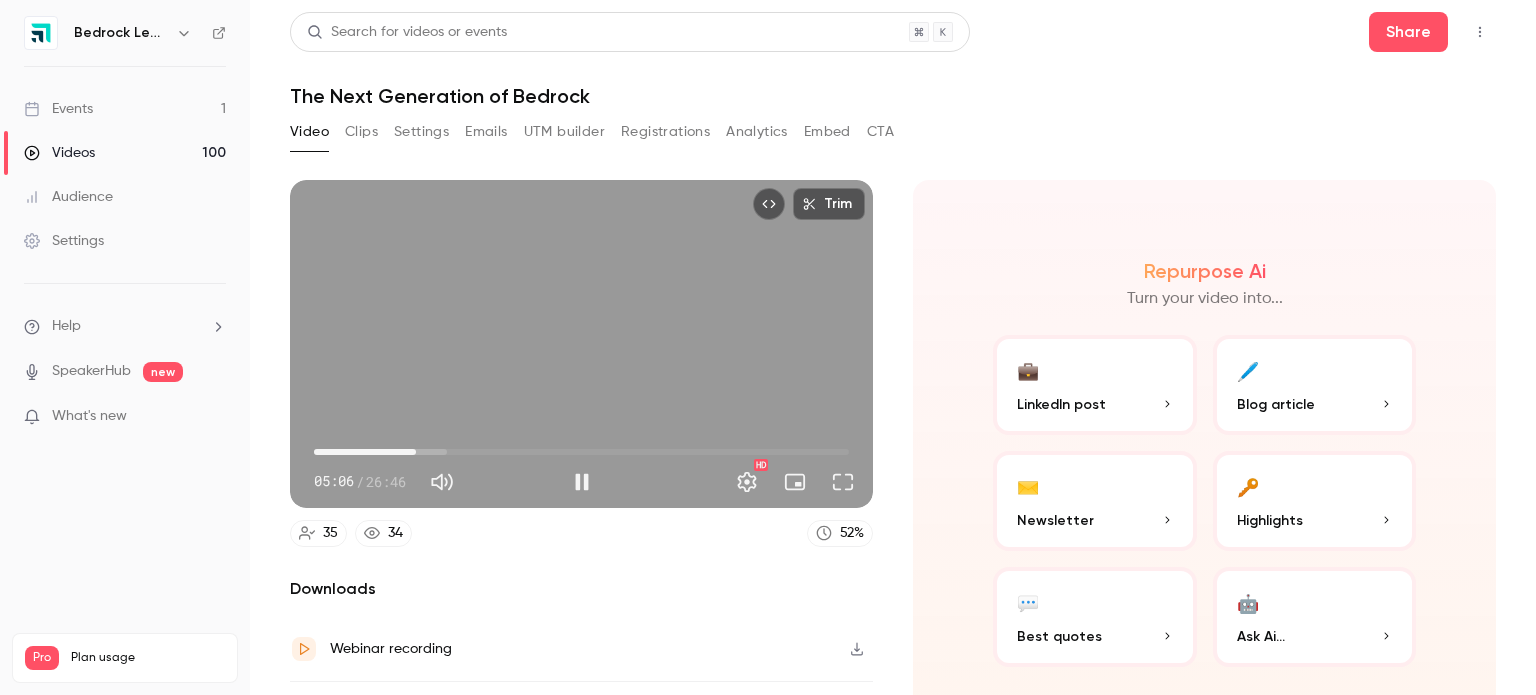 click on "05:06" at bounding box center [581, 452] 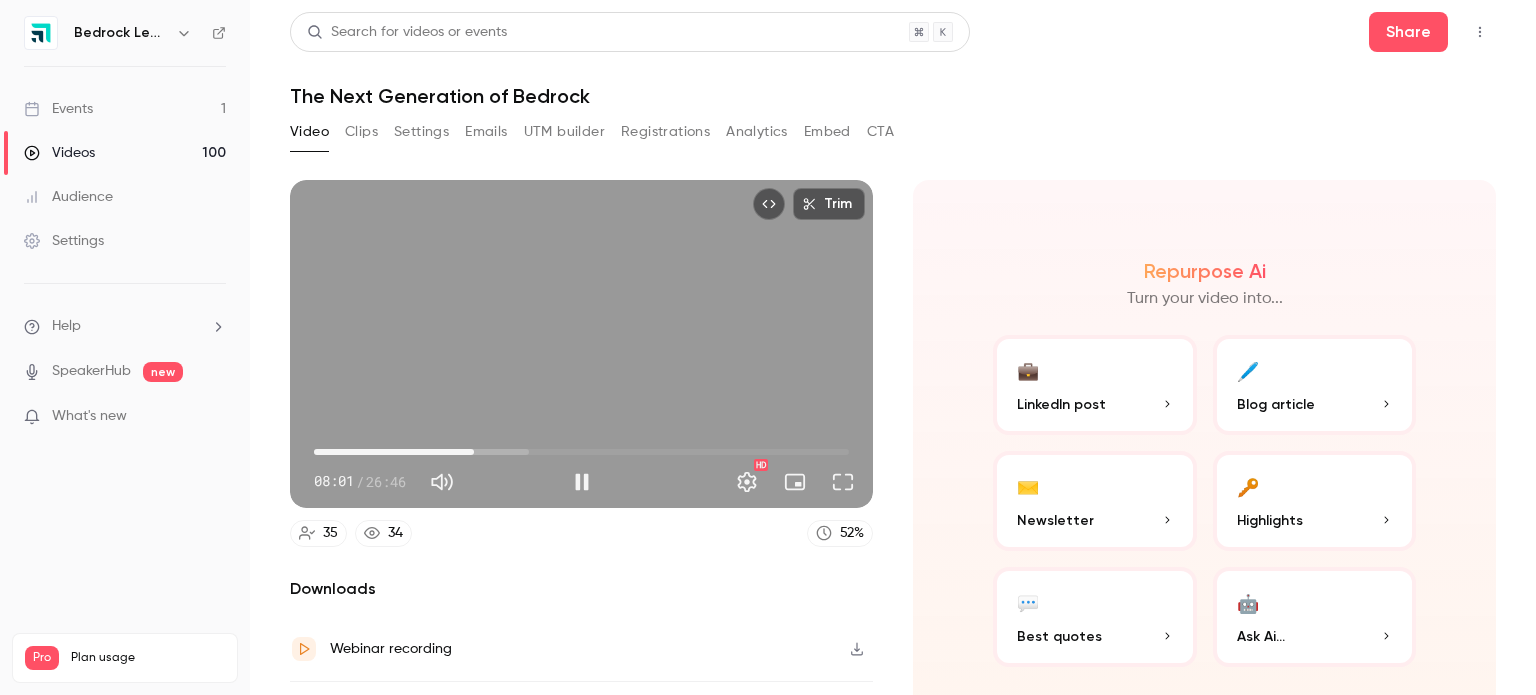 click on "08:01" at bounding box center (581, 452) 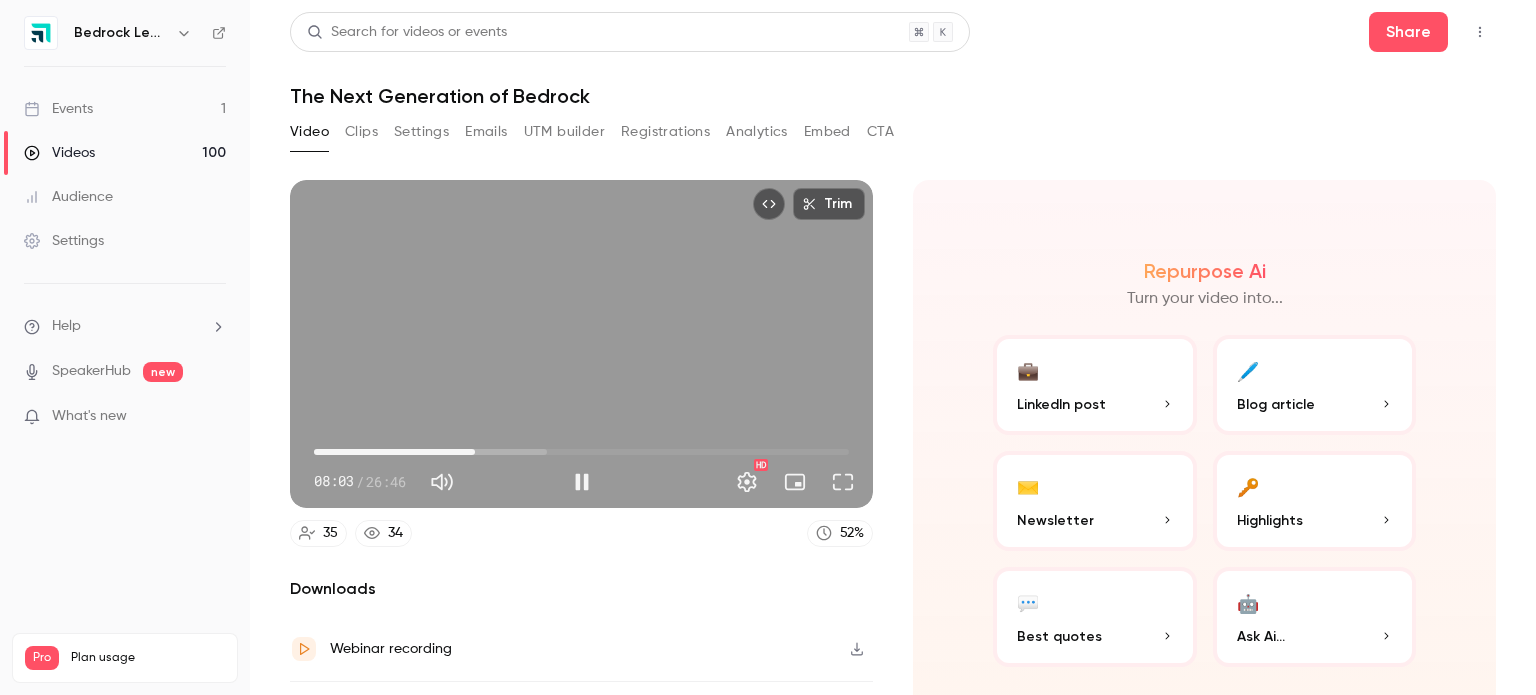 click on "08:03" at bounding box center [581, 452] 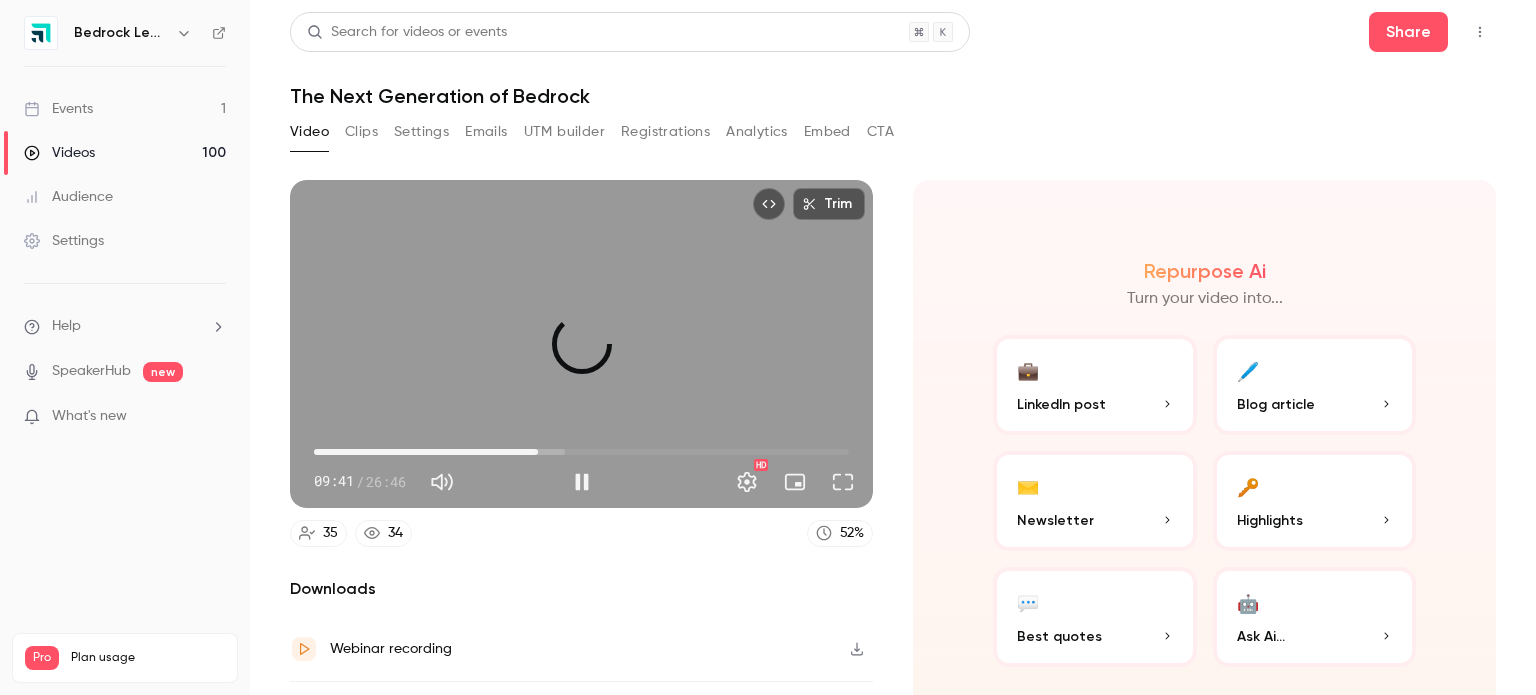 click on "11:13" at bounding box center (581, 452) 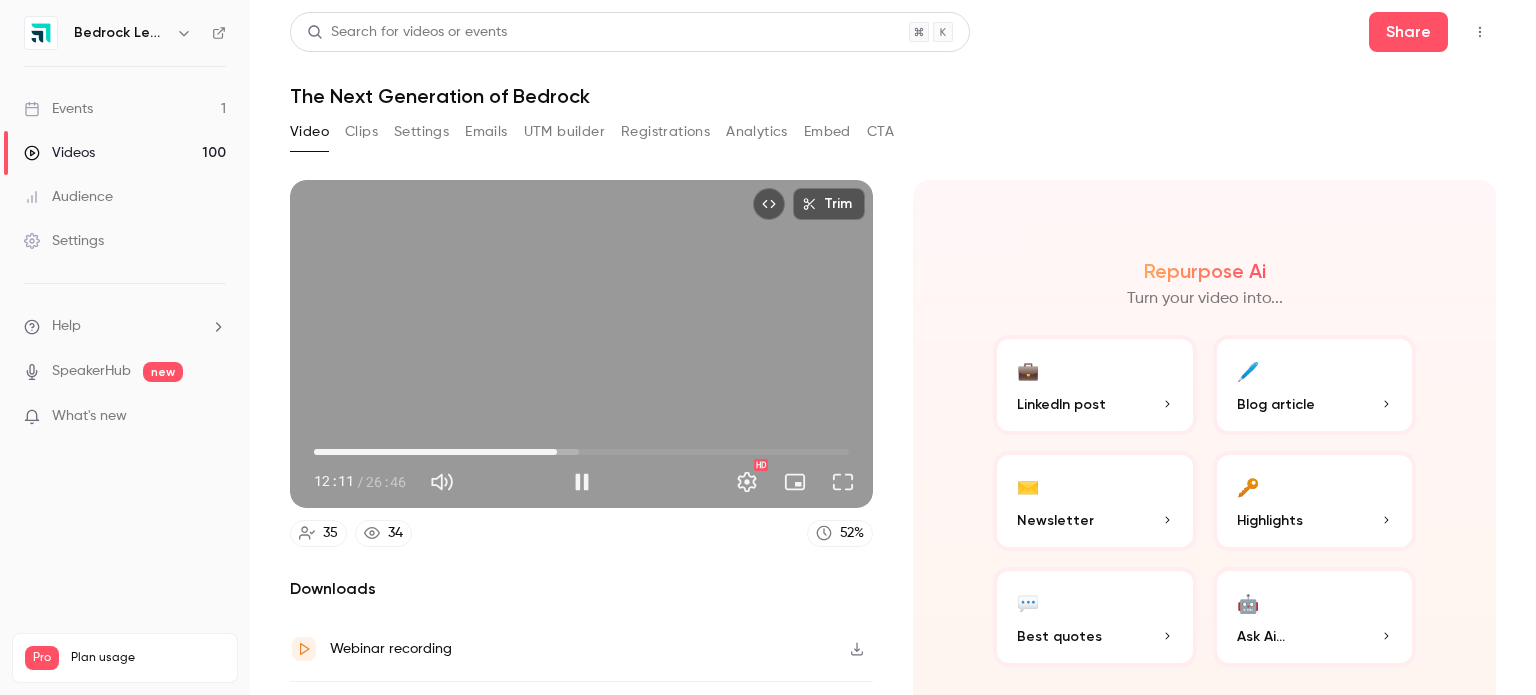 click on "12:11" at bounding box center (581, 452) 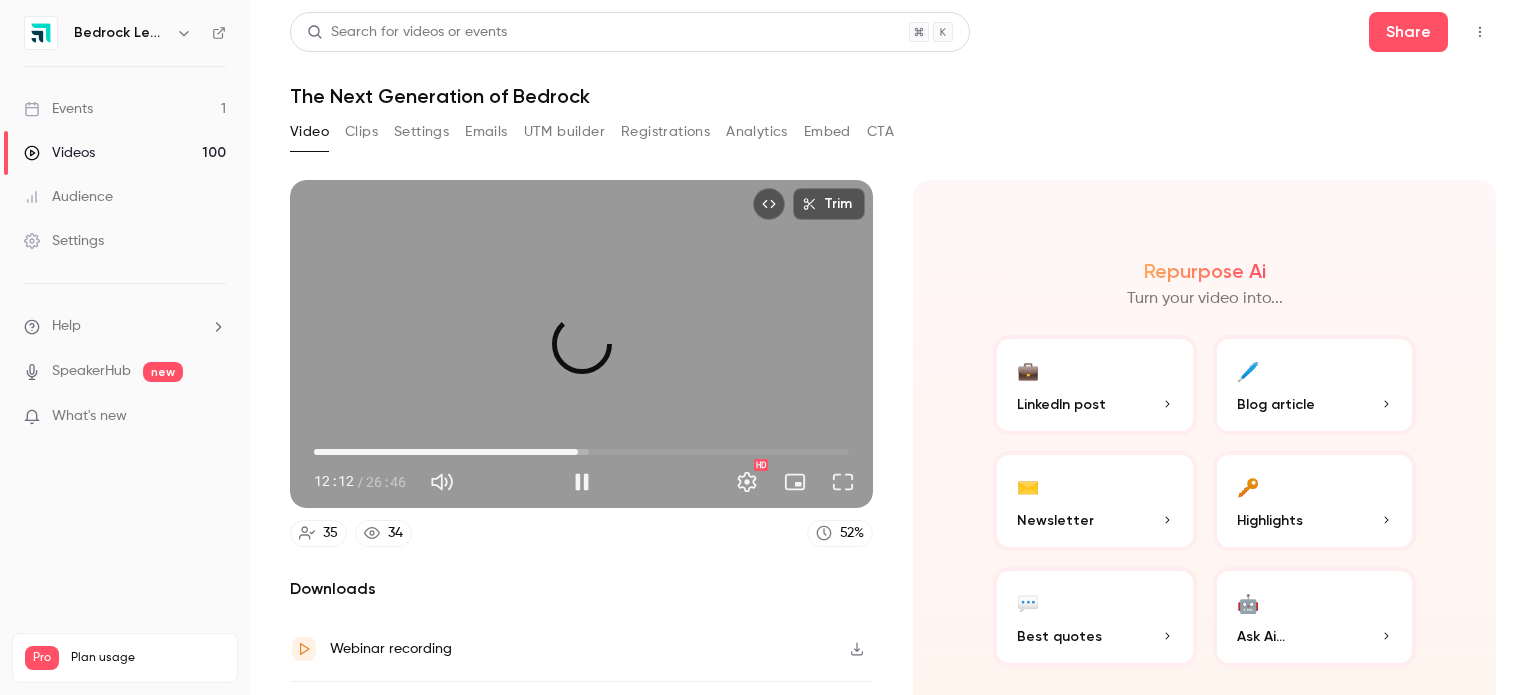 click on "13:12" at bounding box center [581, 452] 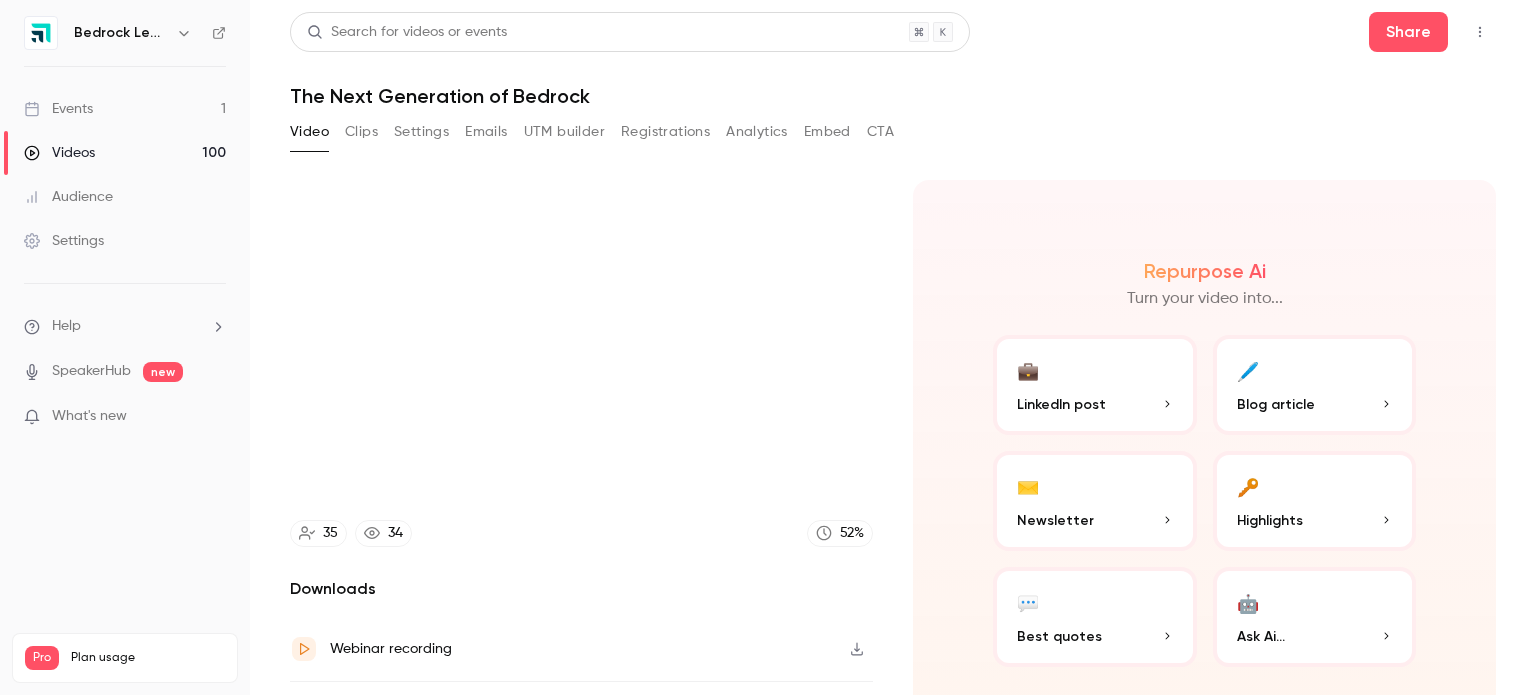 type on "*****" 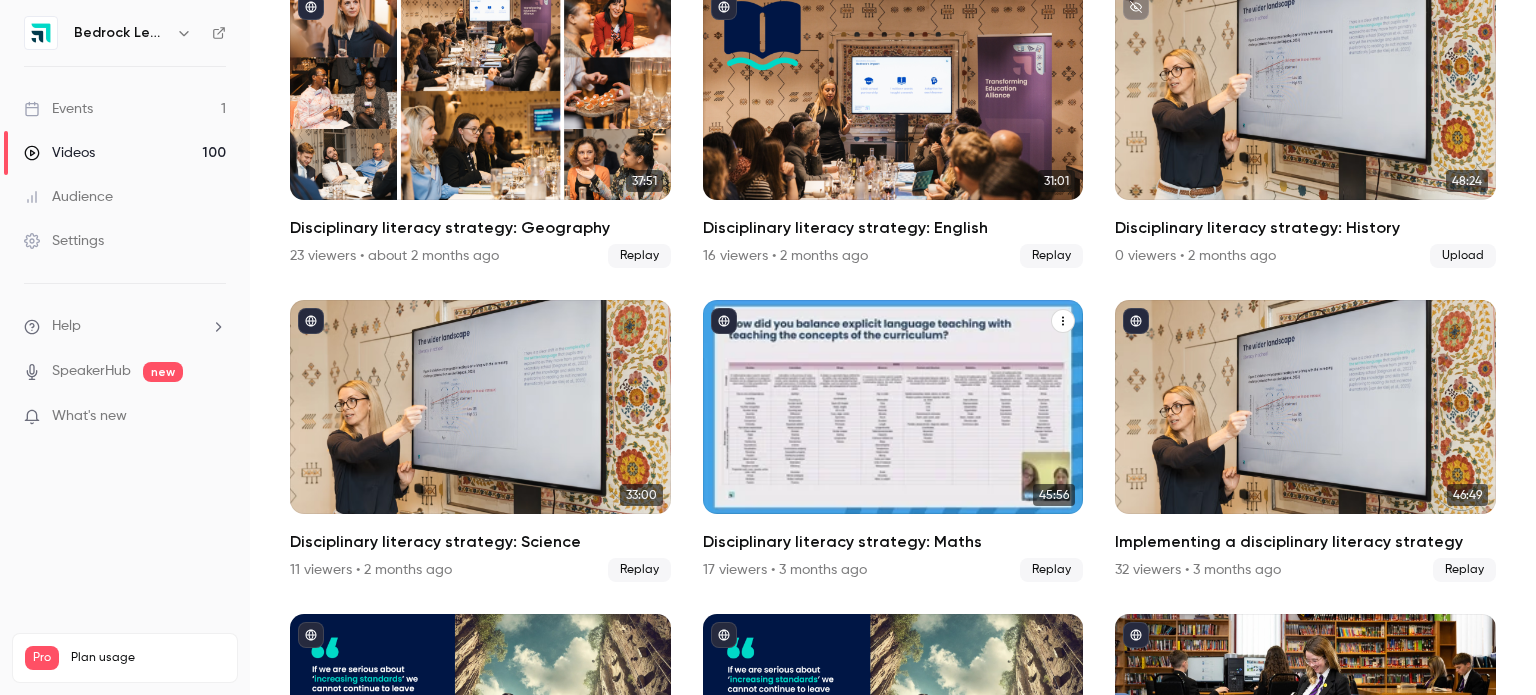 scroll, scrollTop: 800, scrollLeft: 0, axis: vertical 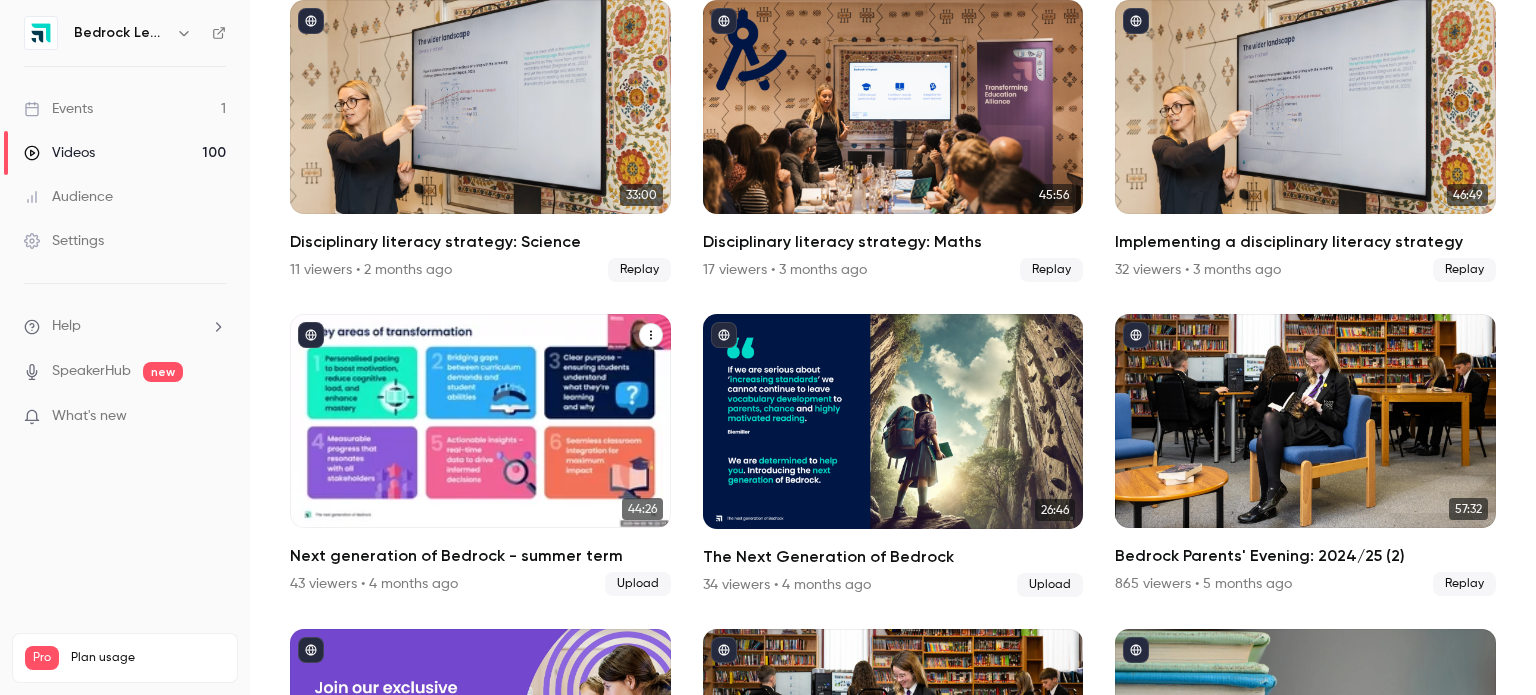 click at bounding box center (480, 421) 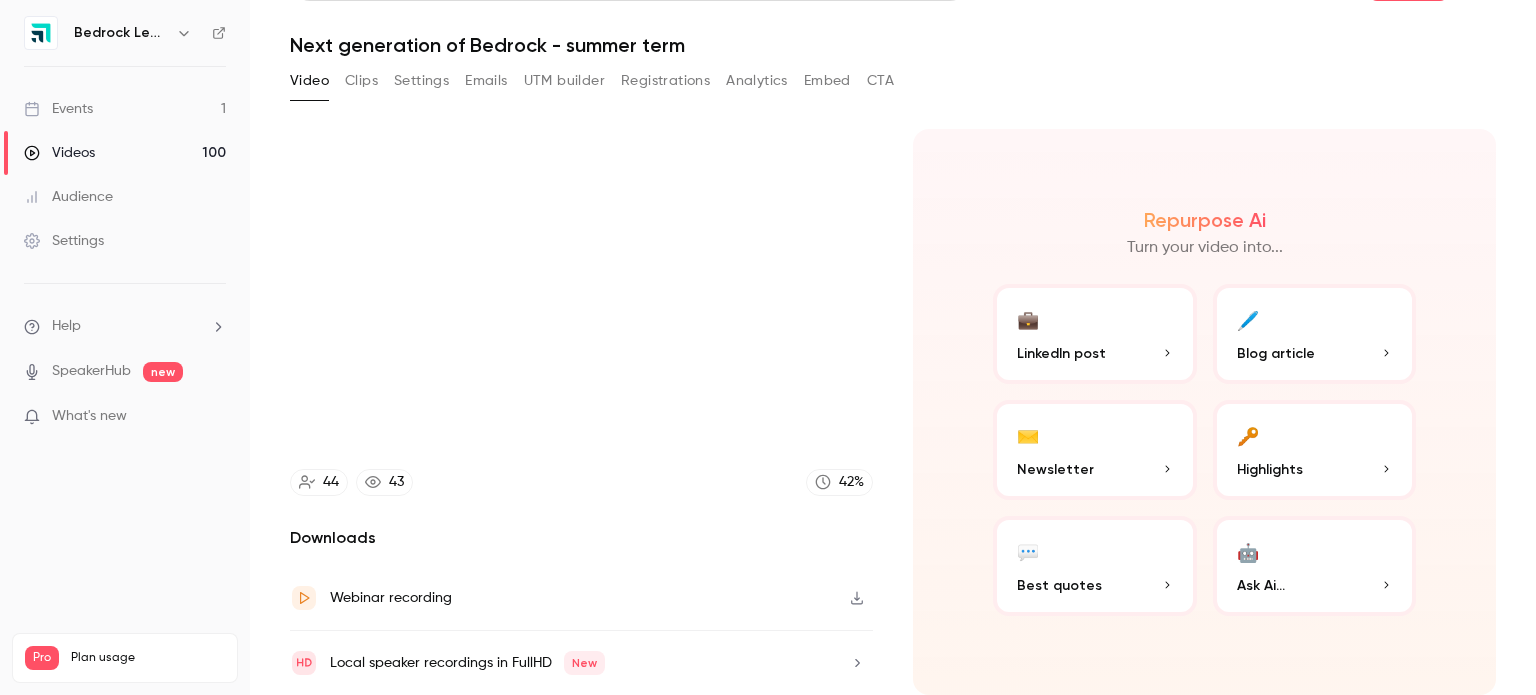 scroll, scrollTop: 0, scrollLeft: 0, axis: both 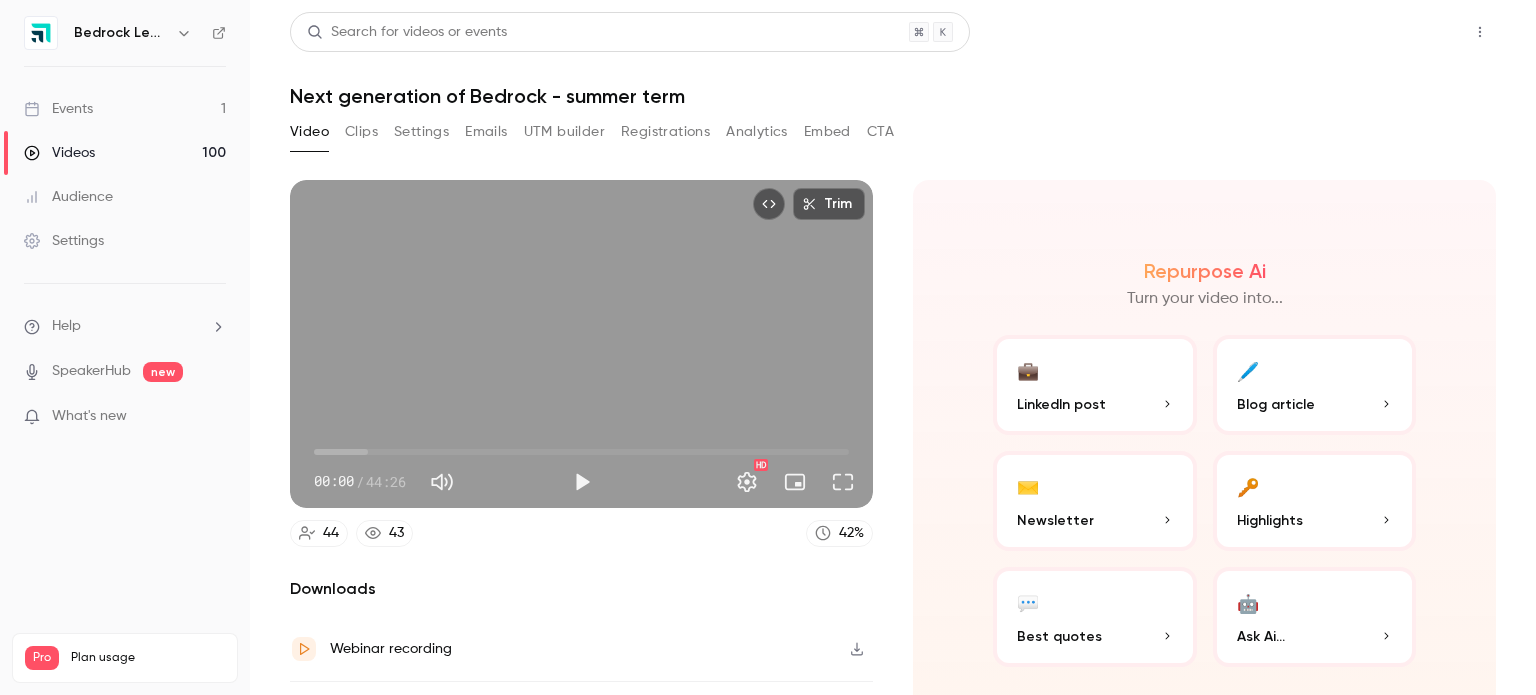 click on "Share" at bounding box center (1408, 32) 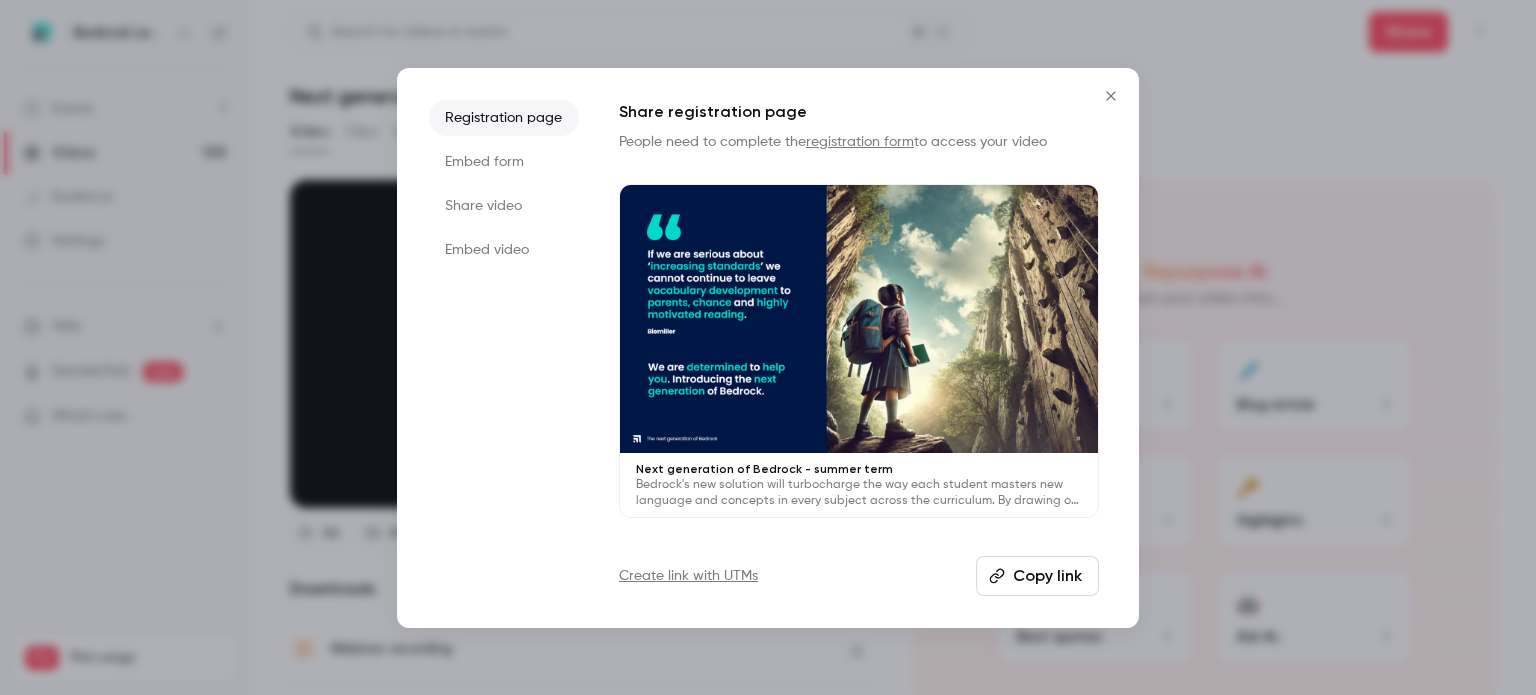 click on "Copy link" at bounding box center (1037, 576) 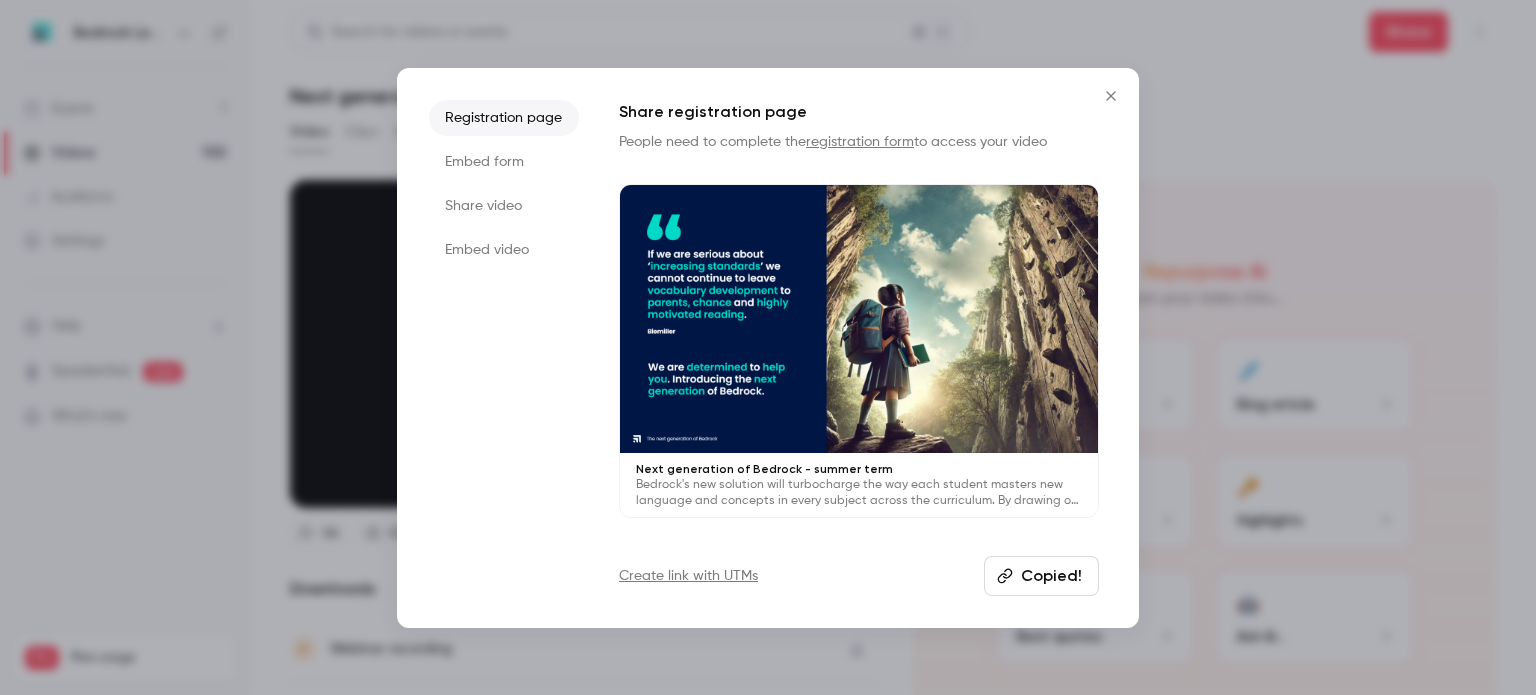click on "Share video" at bounding box center (504, 206) 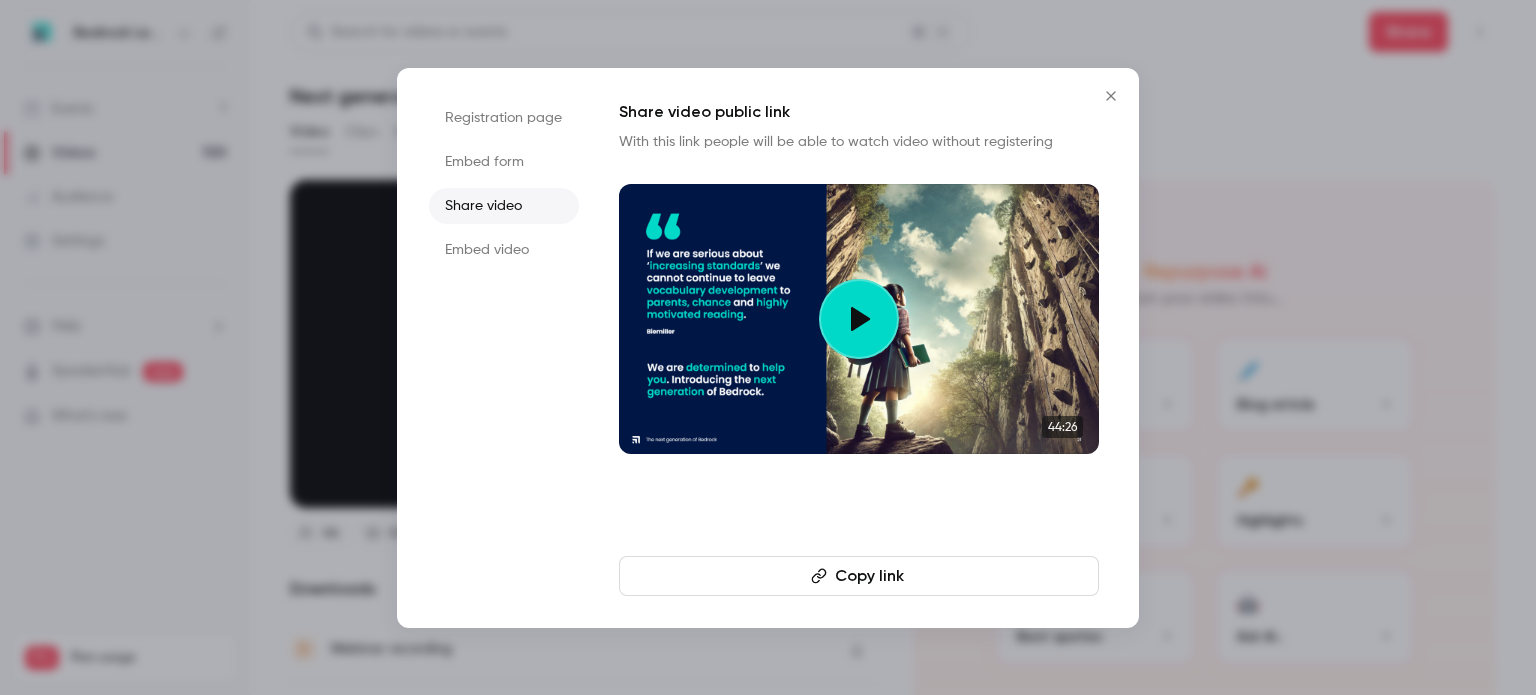 click 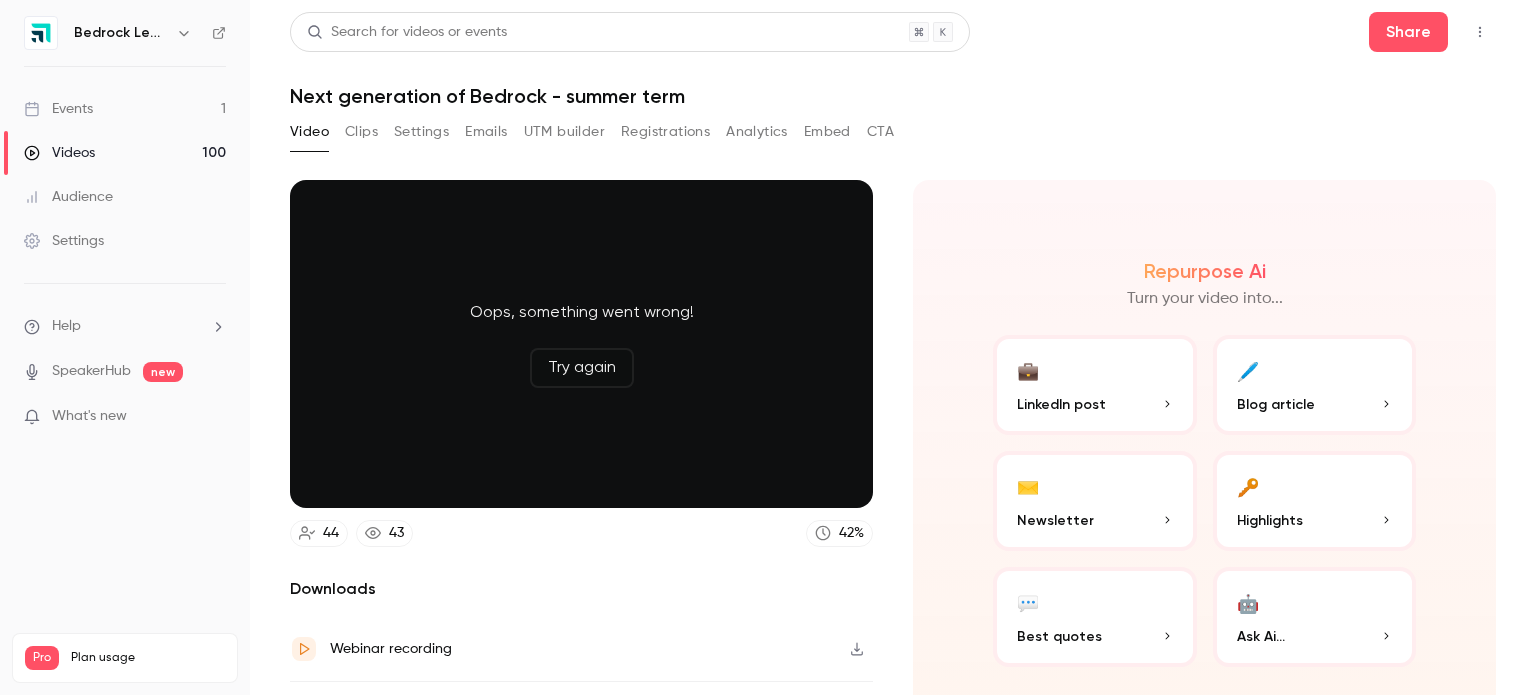 click on "Try again" at bounding box center (582, 368) 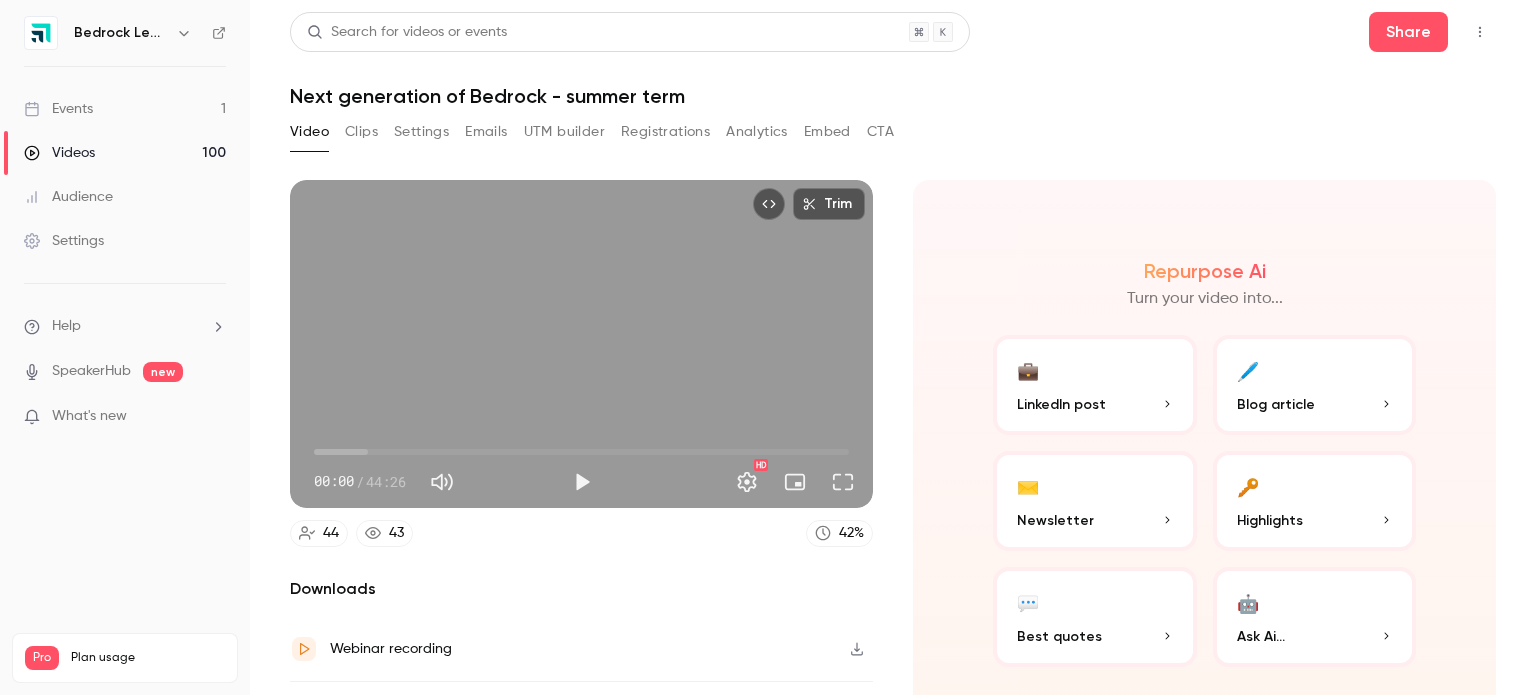 click on "Videos" at bounding box center [59, 153] 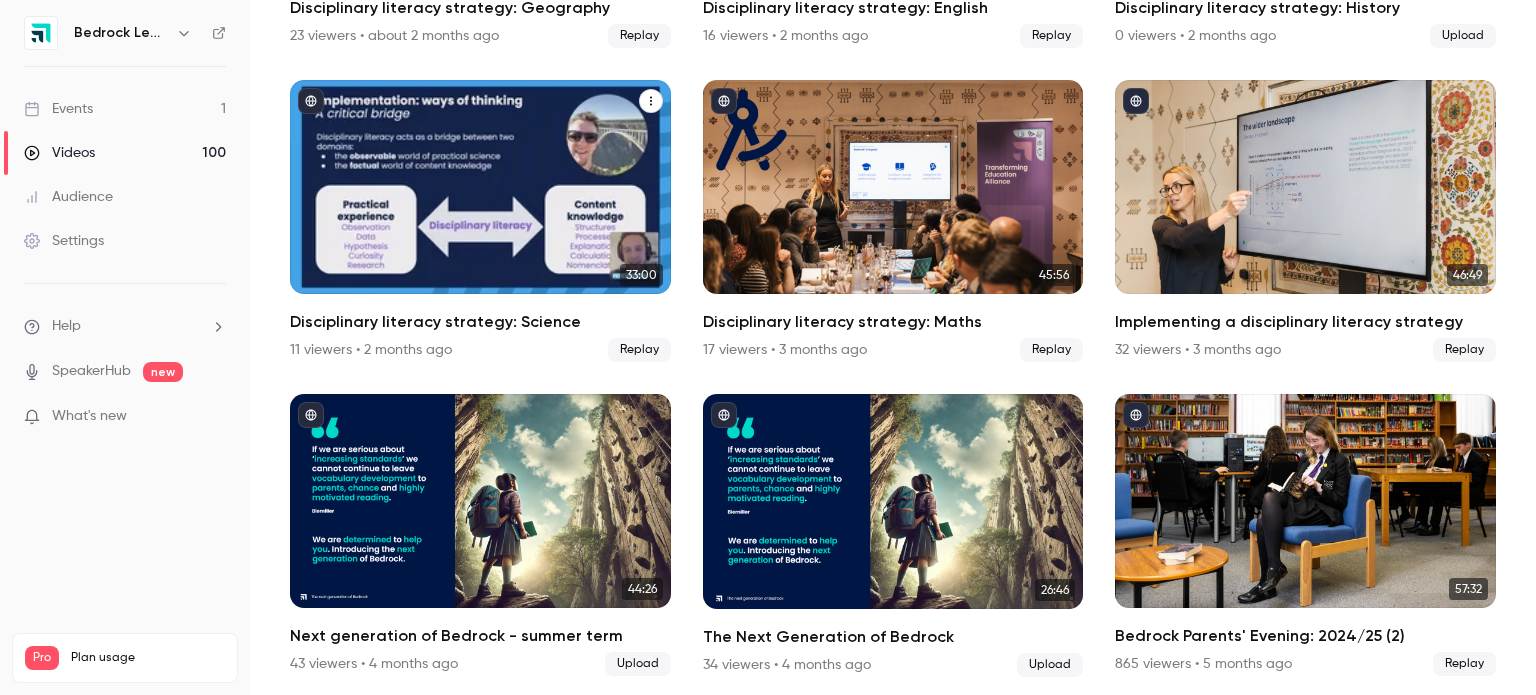 scroll, scrollTop: 900, scrollLeft: 0, axis: vertical 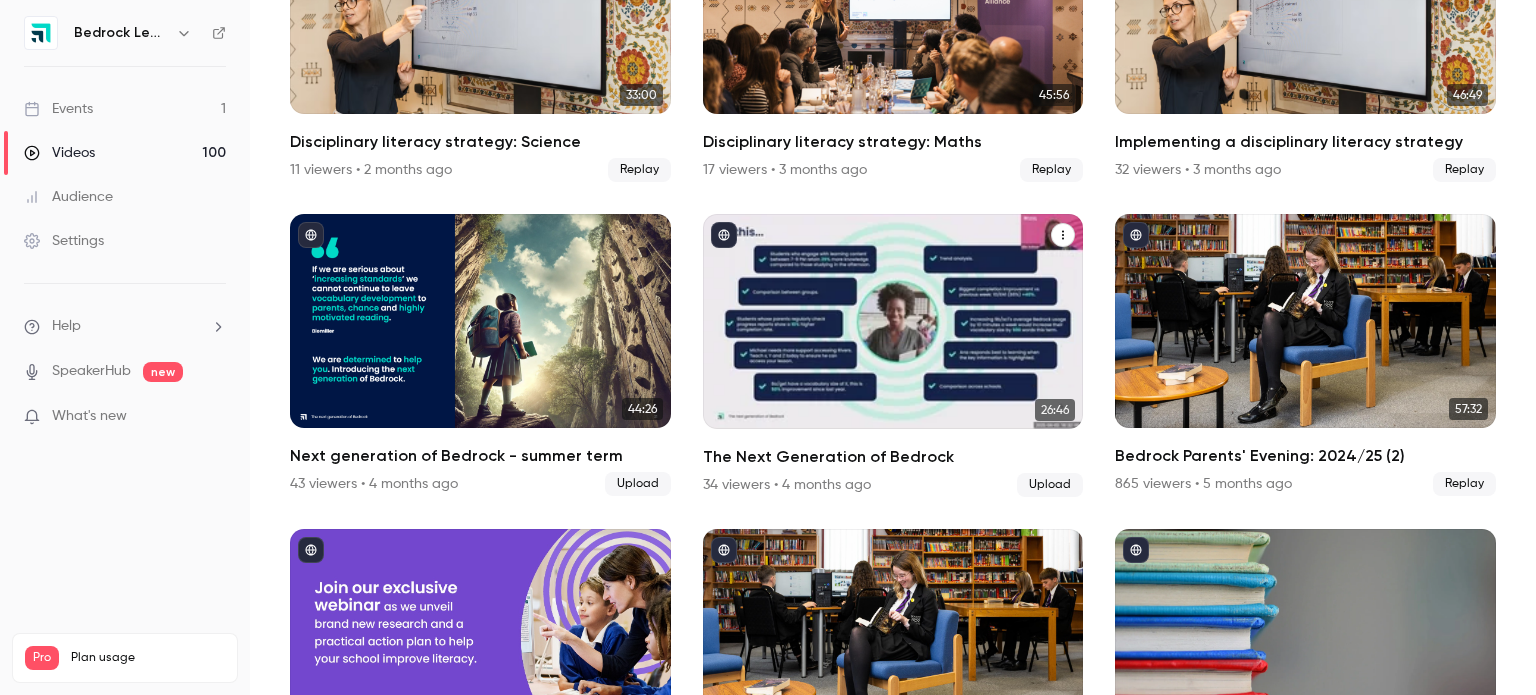click at bounding box center [893, 321] 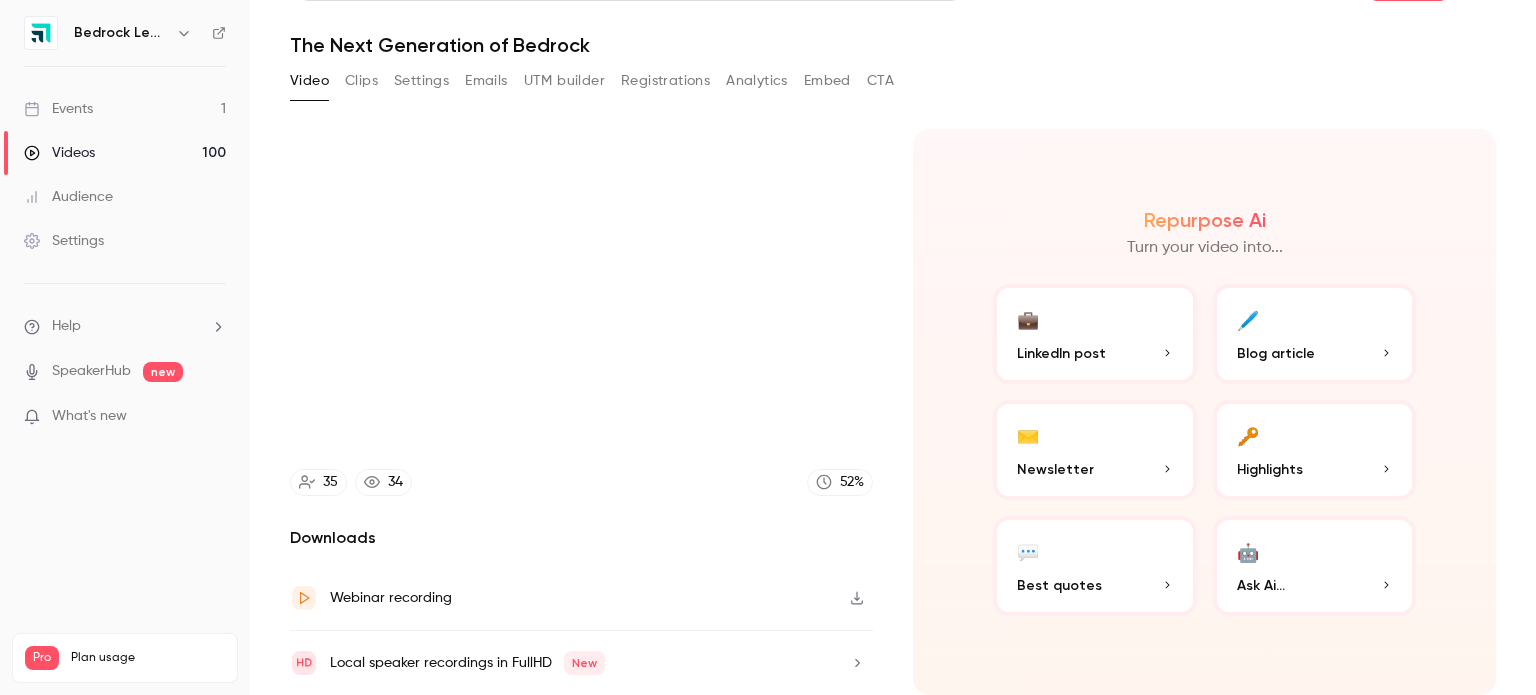 scroll, scrollTop: 0, scrollLeft: 0, axis: both 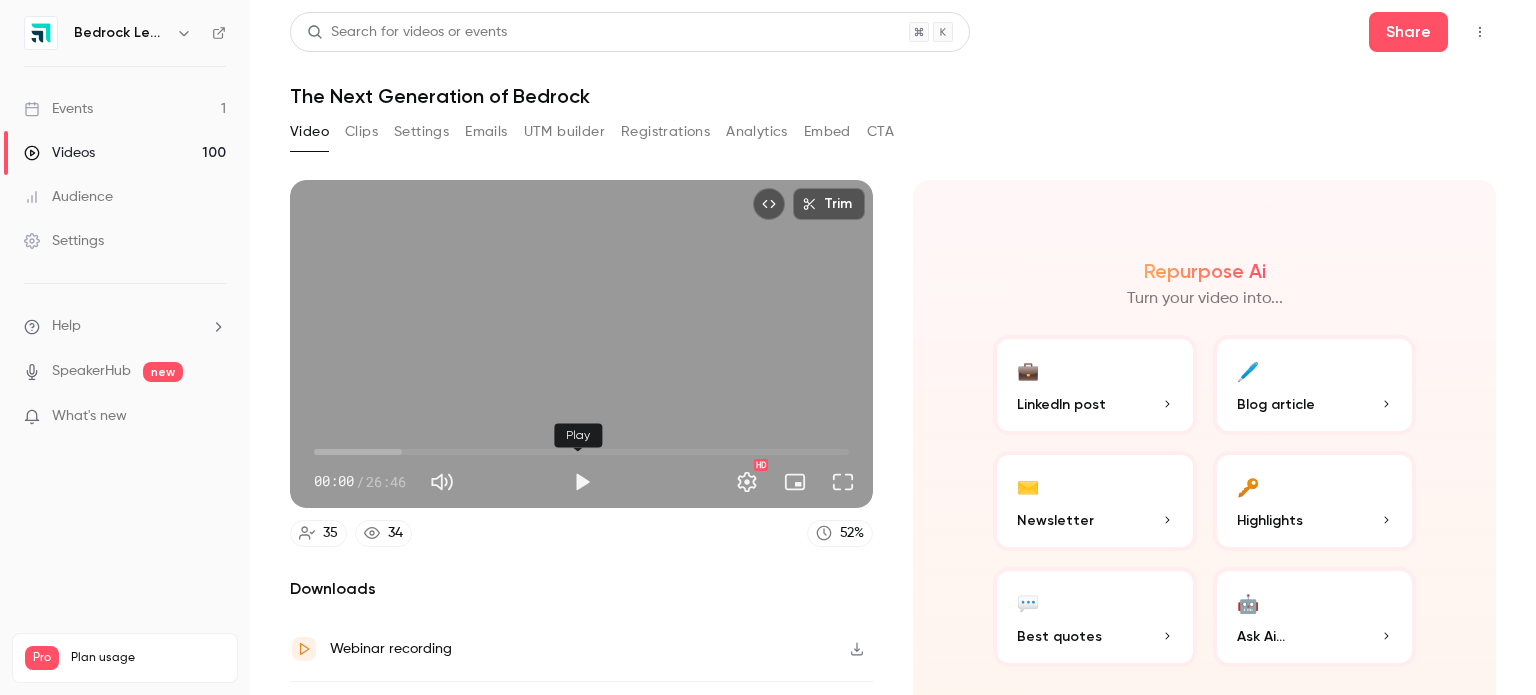 click at bounding box center [582, 482] 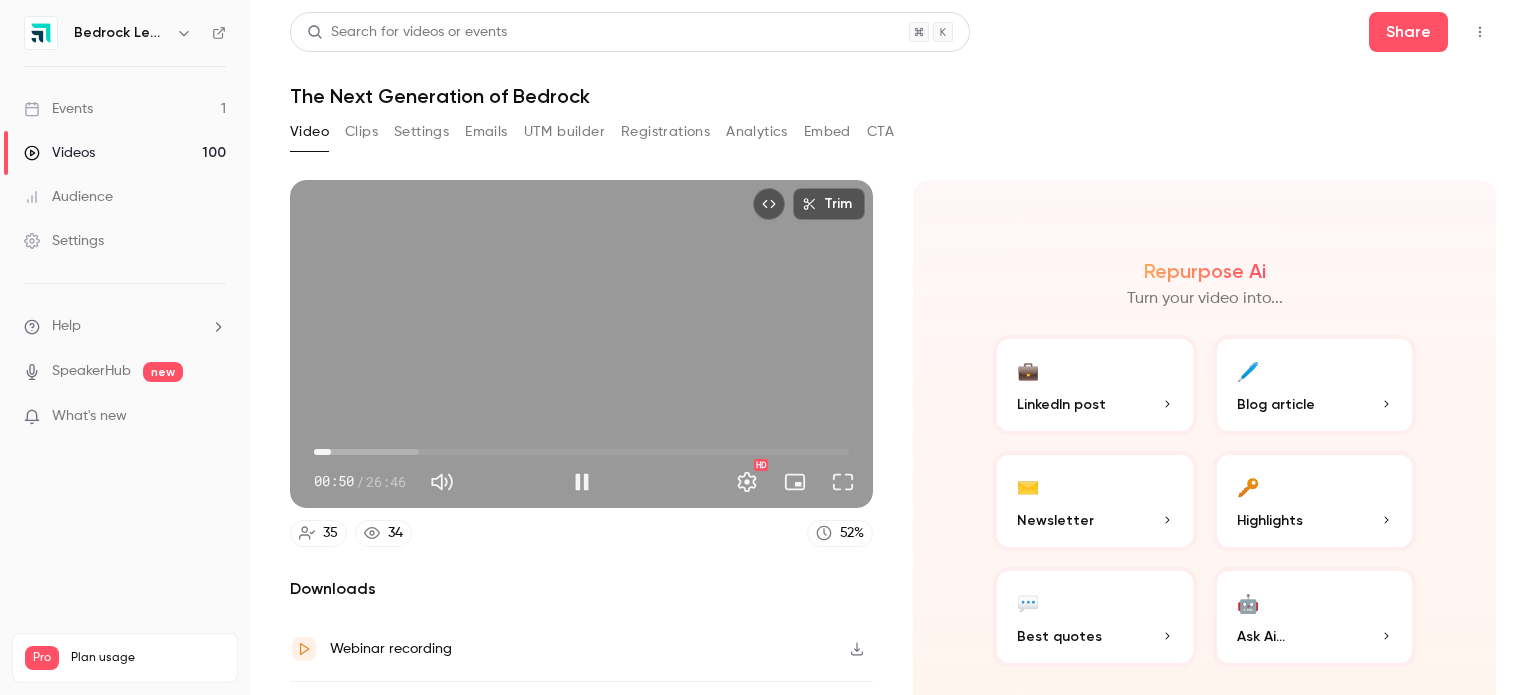 type on "****" 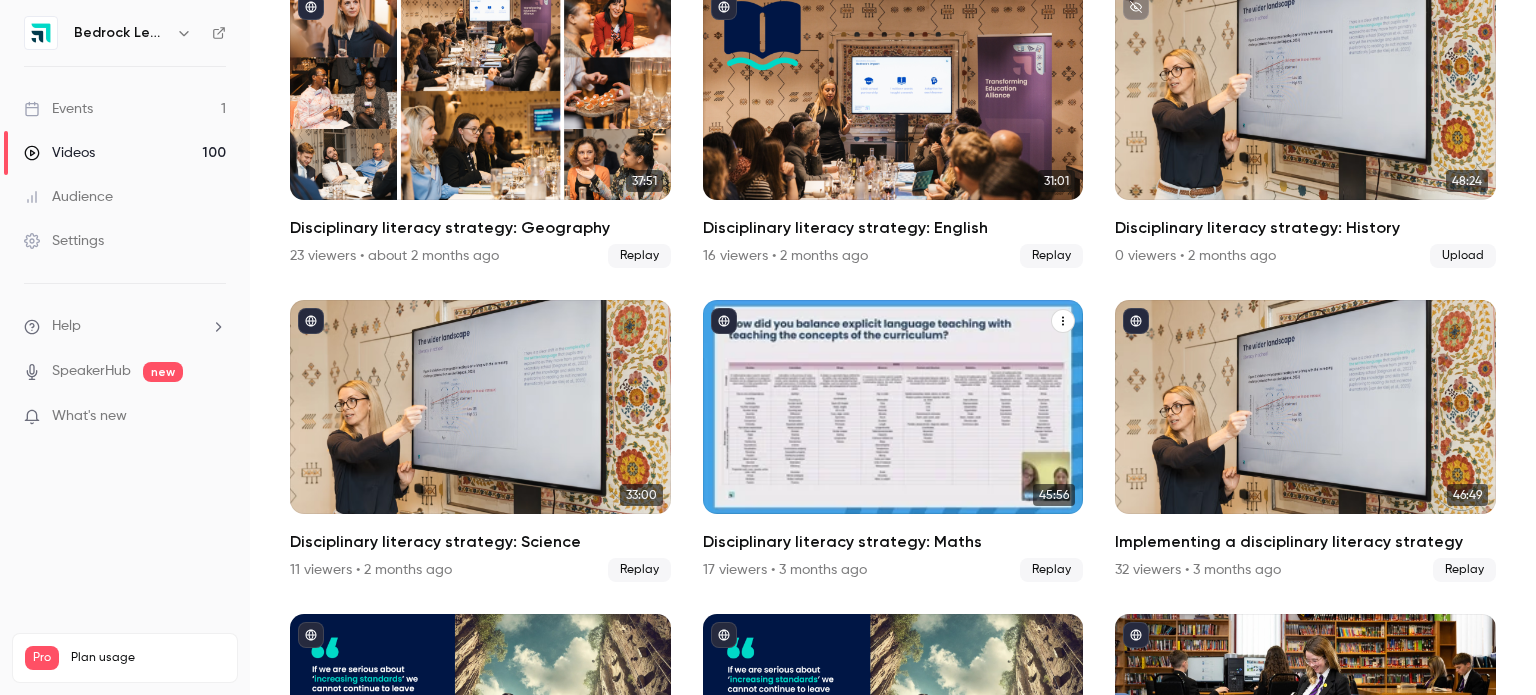 scroll, scrollTop: 800, scrollLeft: 0, axis: vertical 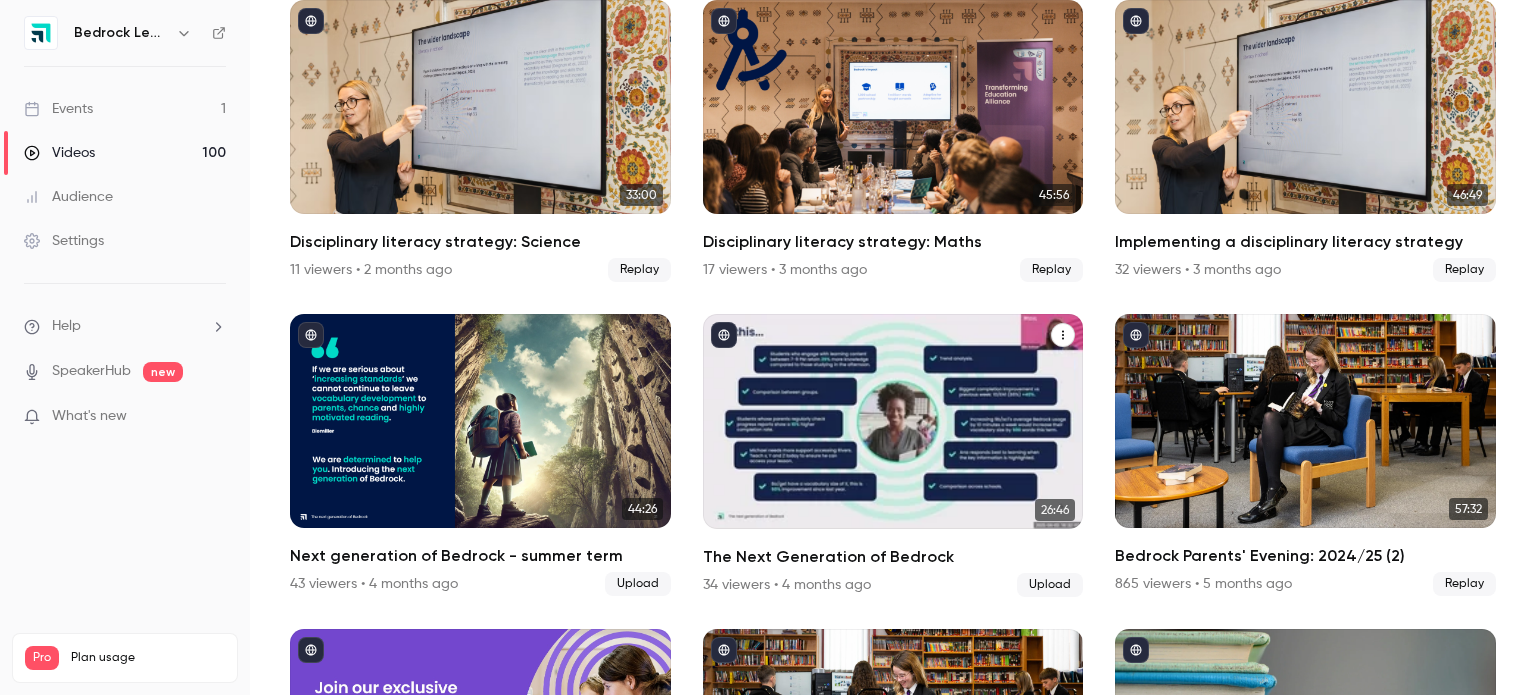 click at bounding box center (893, 421) 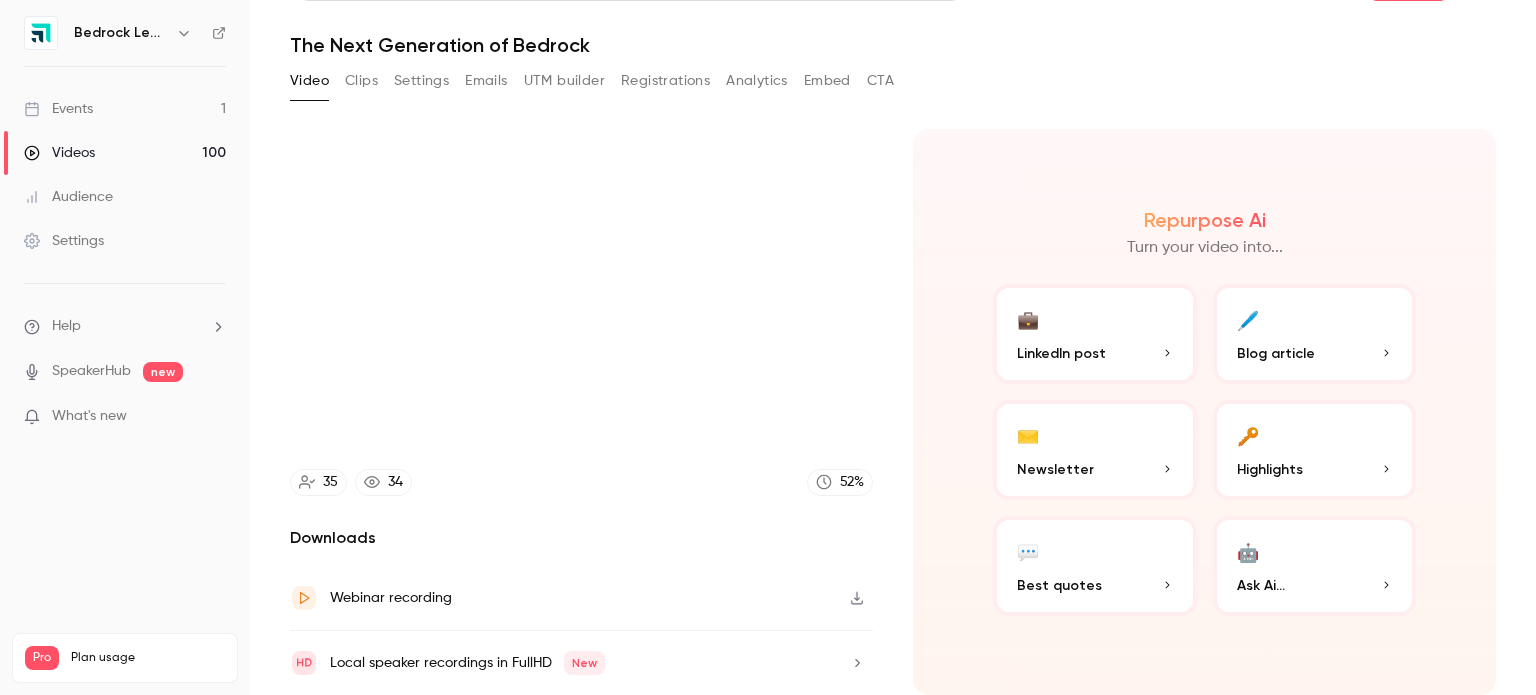 scroll, scrollTop: 0, scrollLeft: 0, axis: both 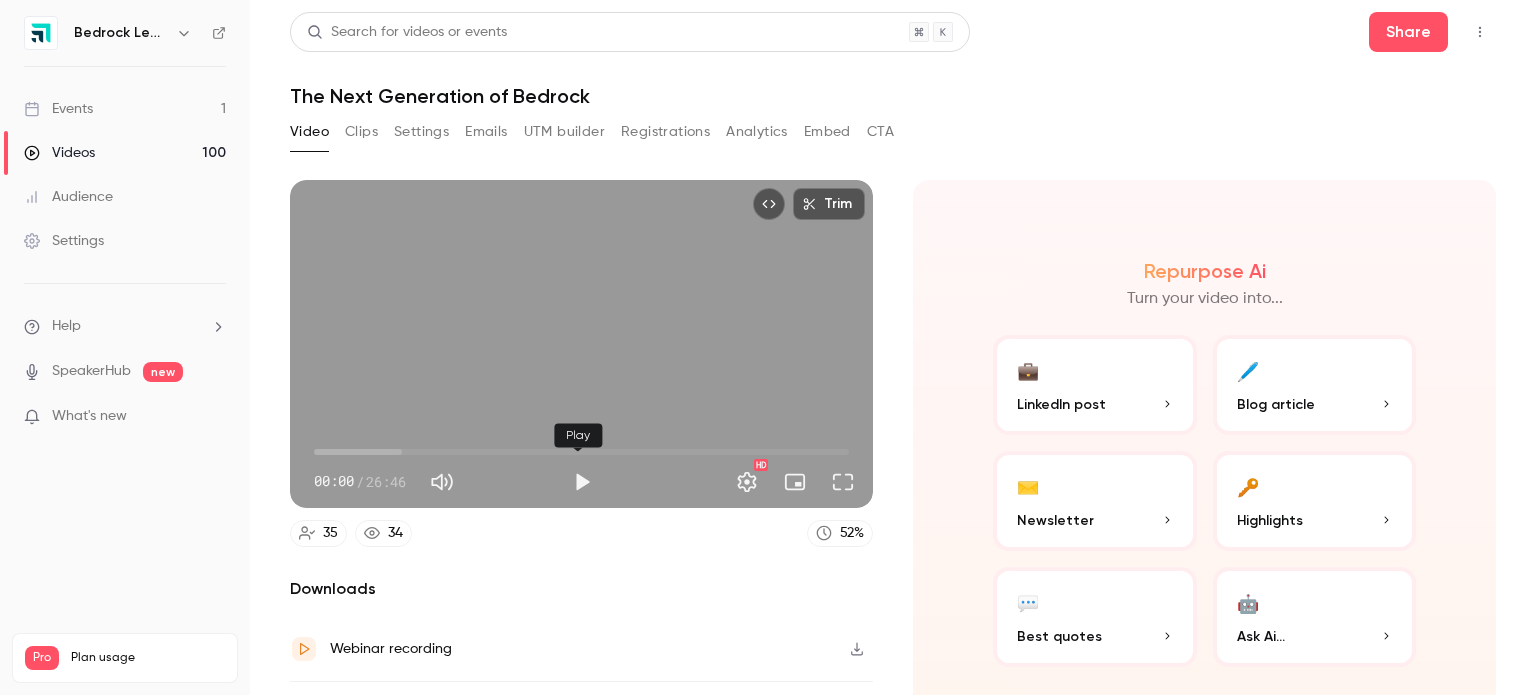 click at bounding box center [582, 482] 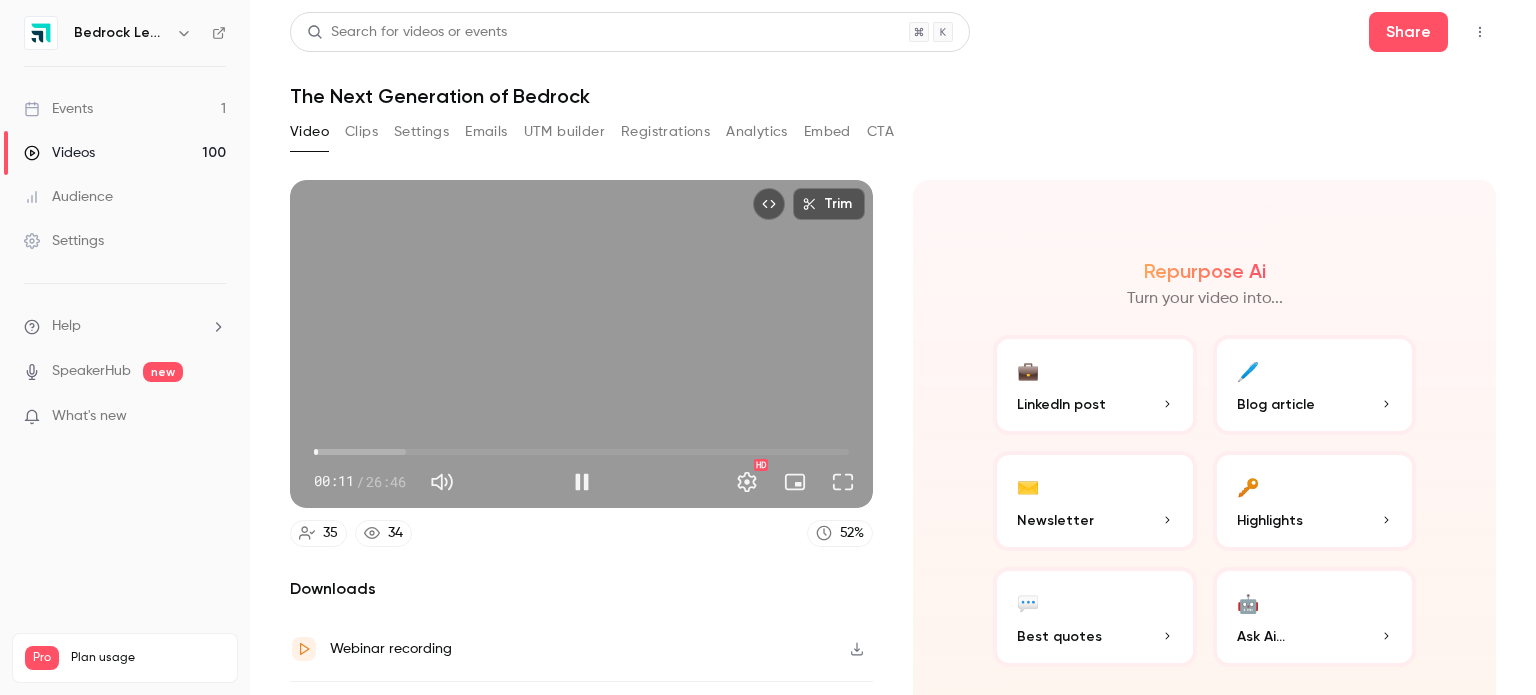 click on "00:11" at bounding box center (581, 452) 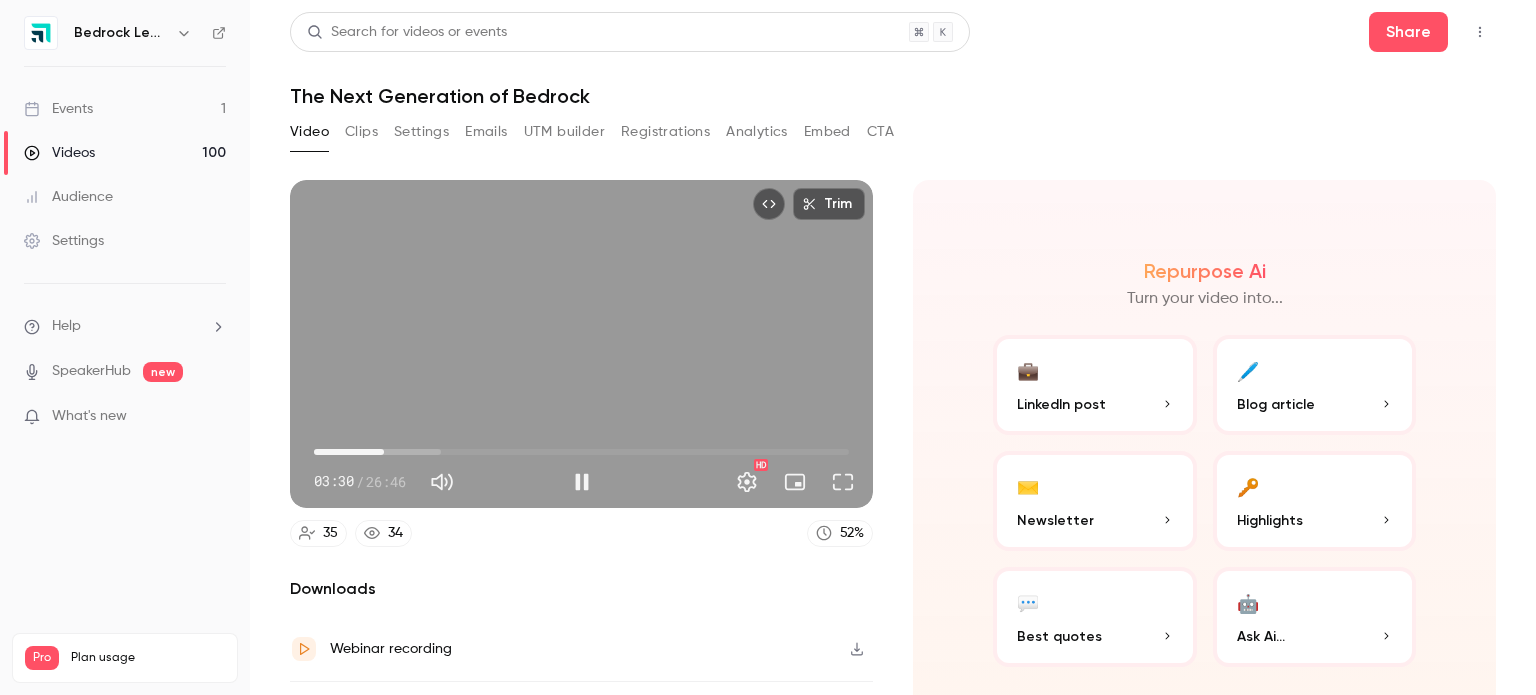 click on "03:30" at bounding box center (581, 452) 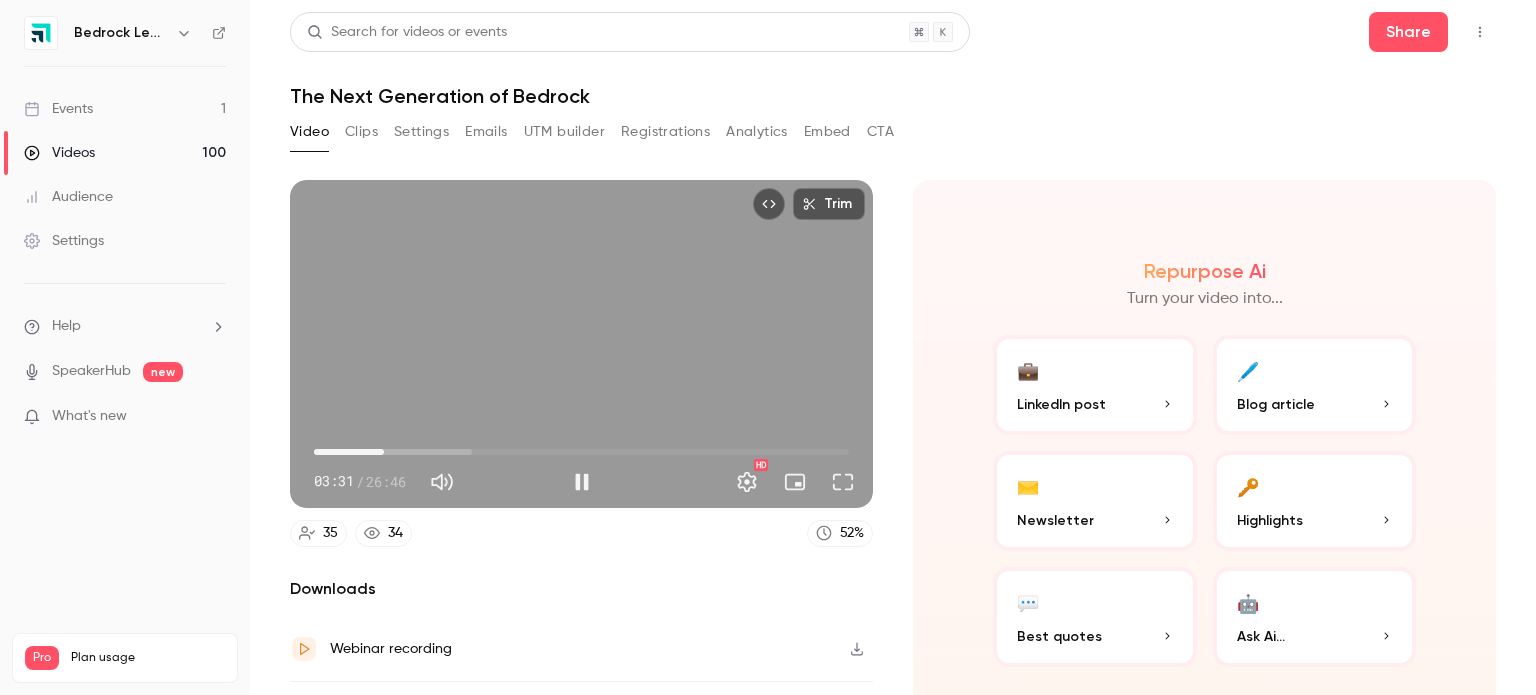 click on "03:31" at bounding box center [581, 452] 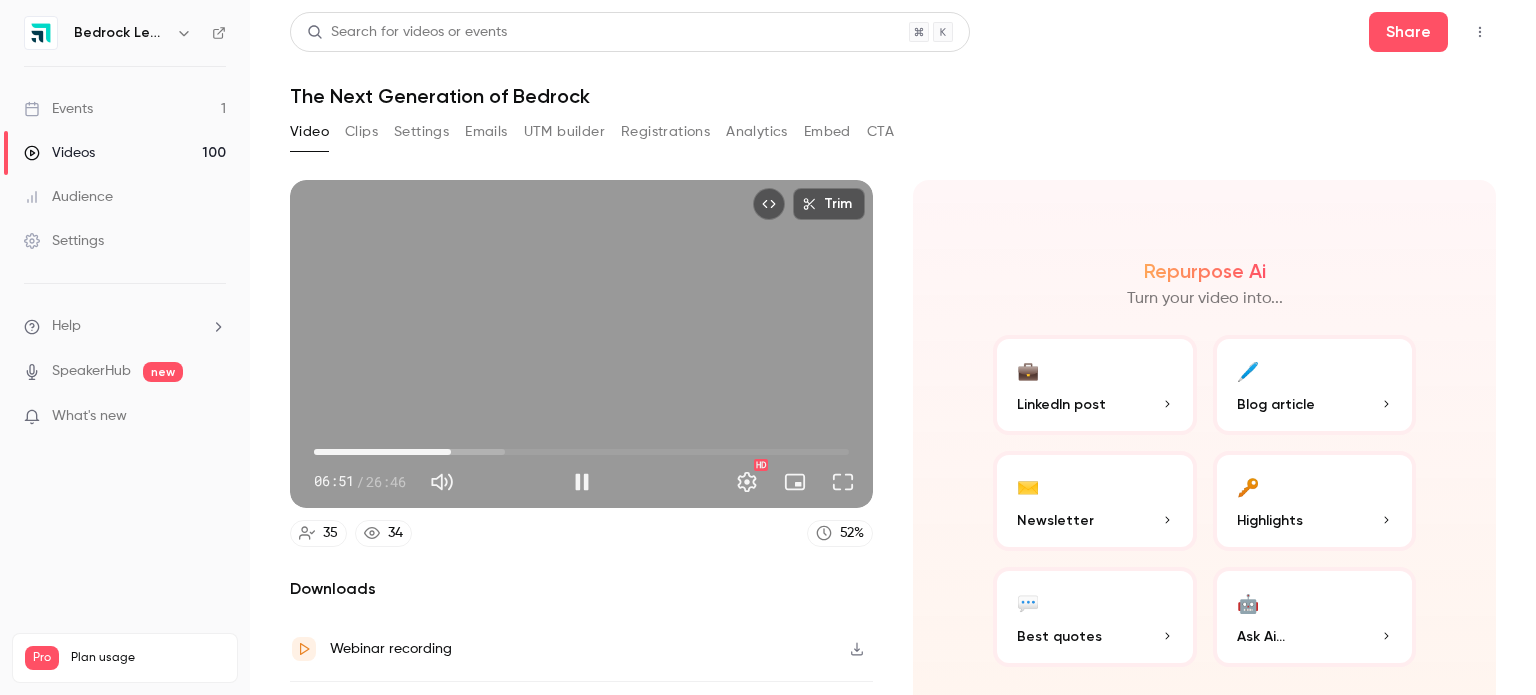 click on "06:51" at bounding box center [581, 452] 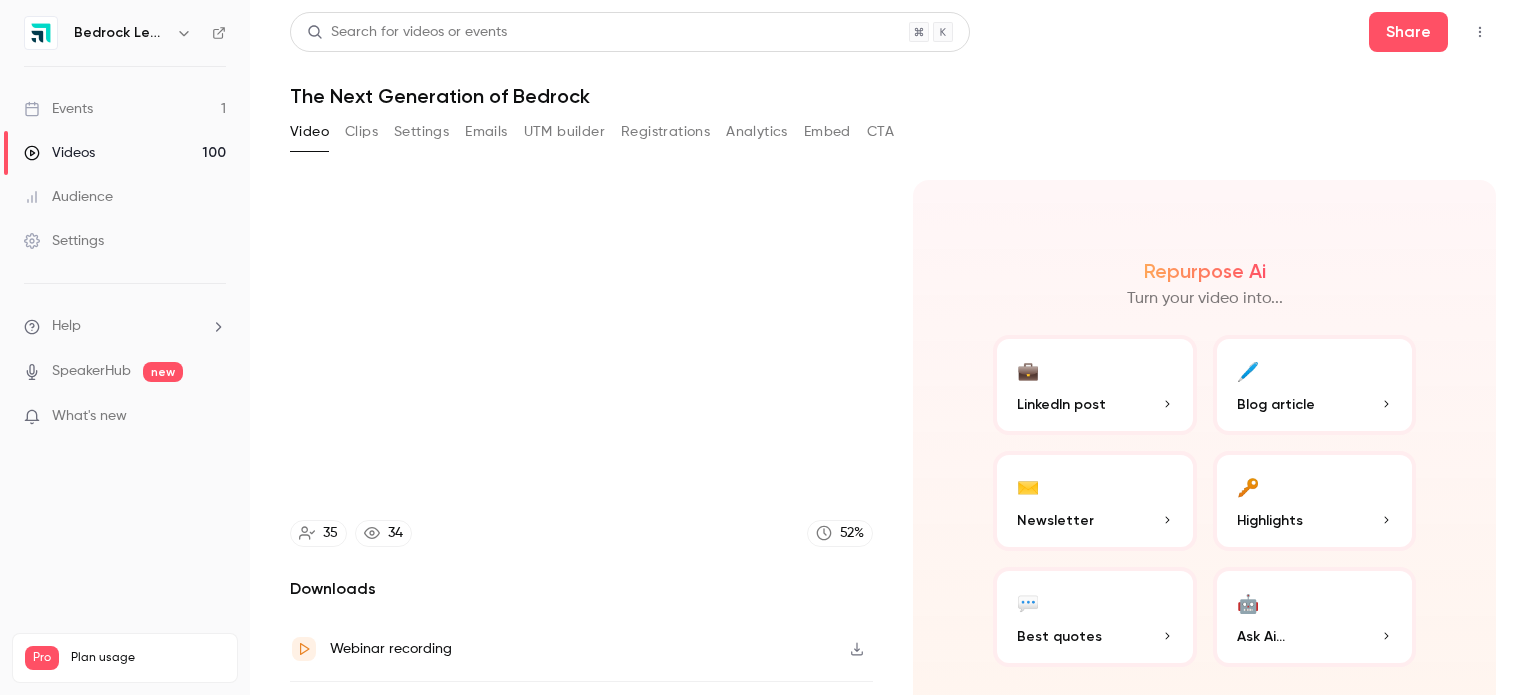 type on "*****" 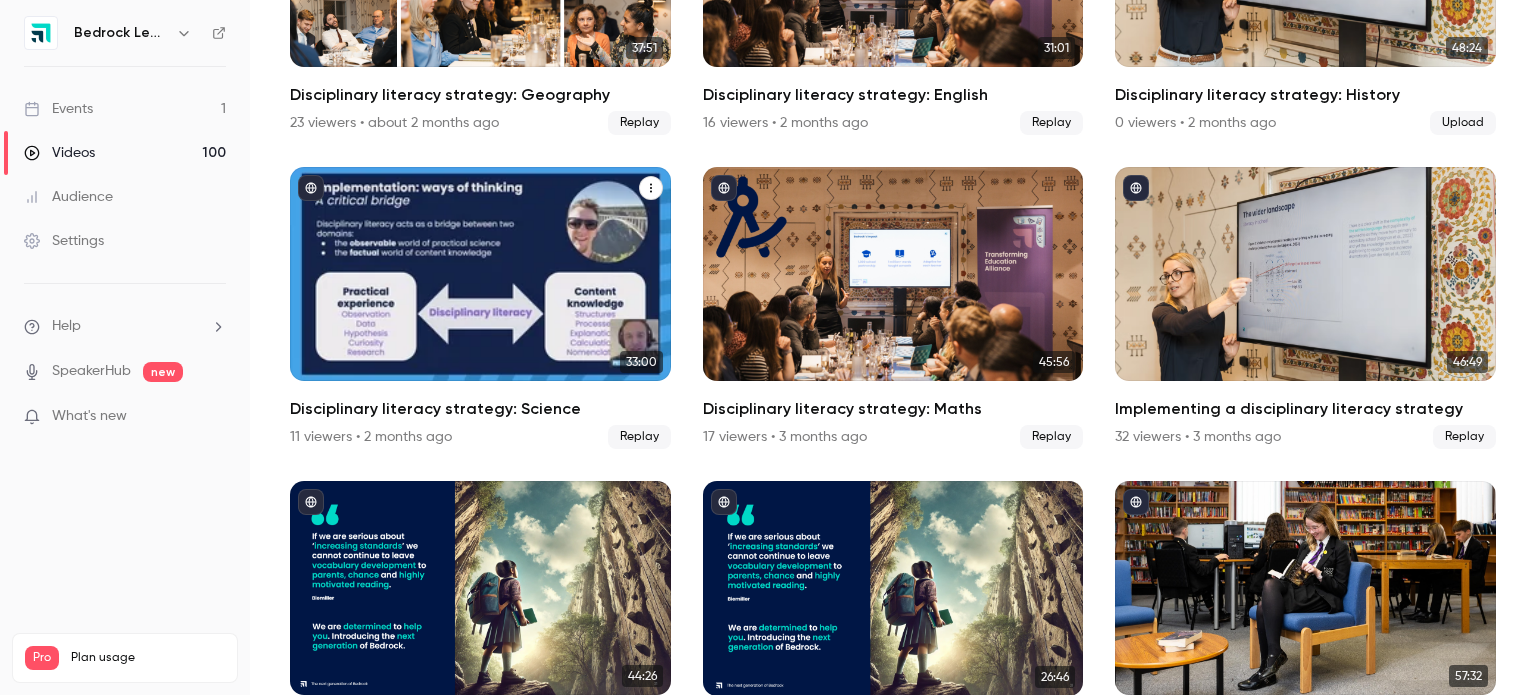 scroll, scrollTop: 900, scrollLeft: 0, axis: vertical 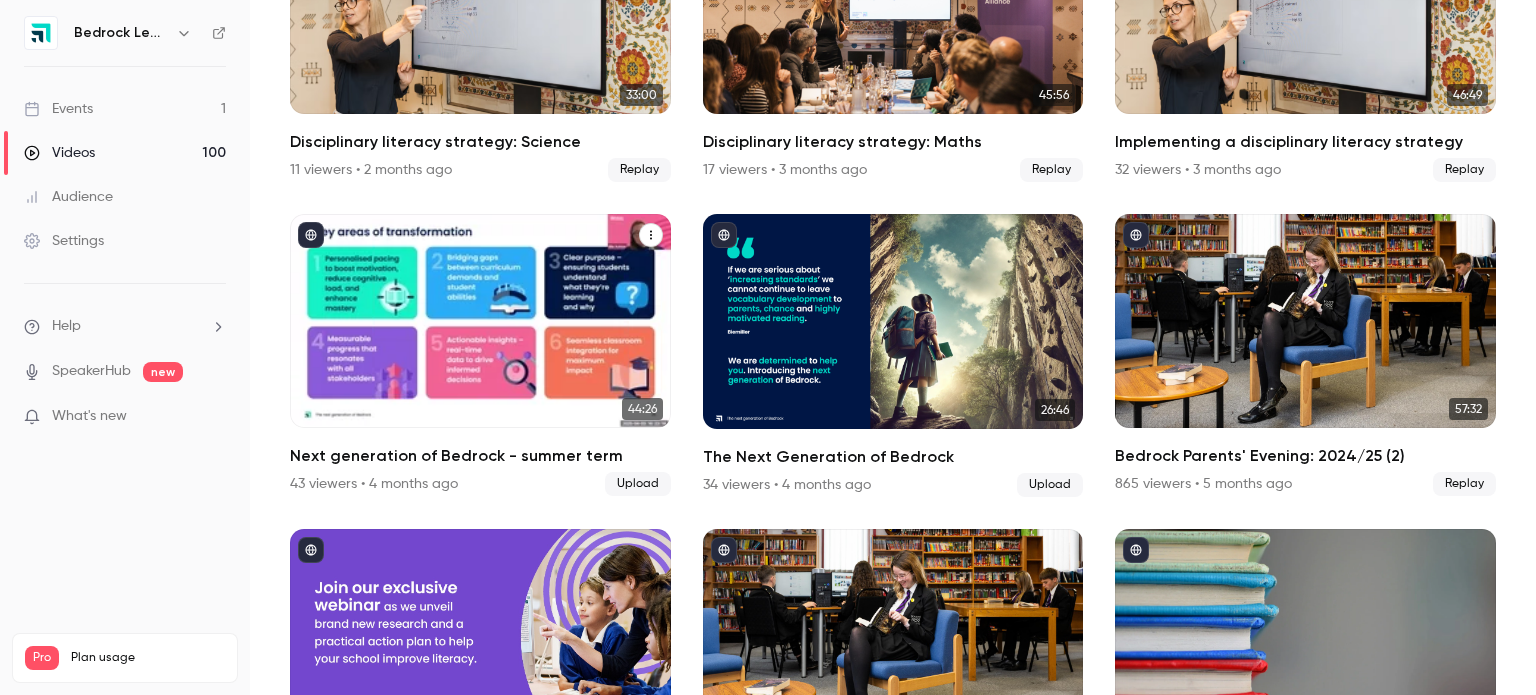 click at bounding box center (480, 321) 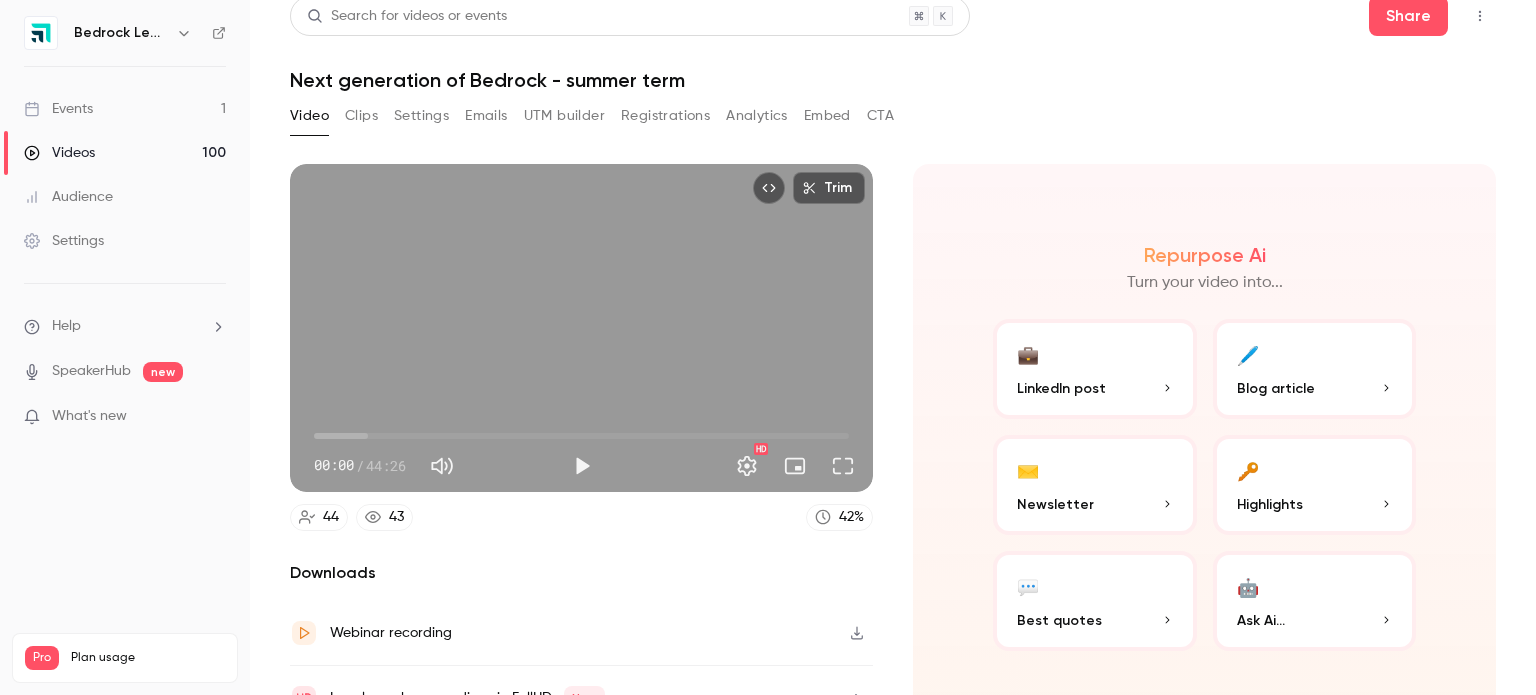 scroll, scrollTop: 45, scrollLeft: 0, axis: vertical 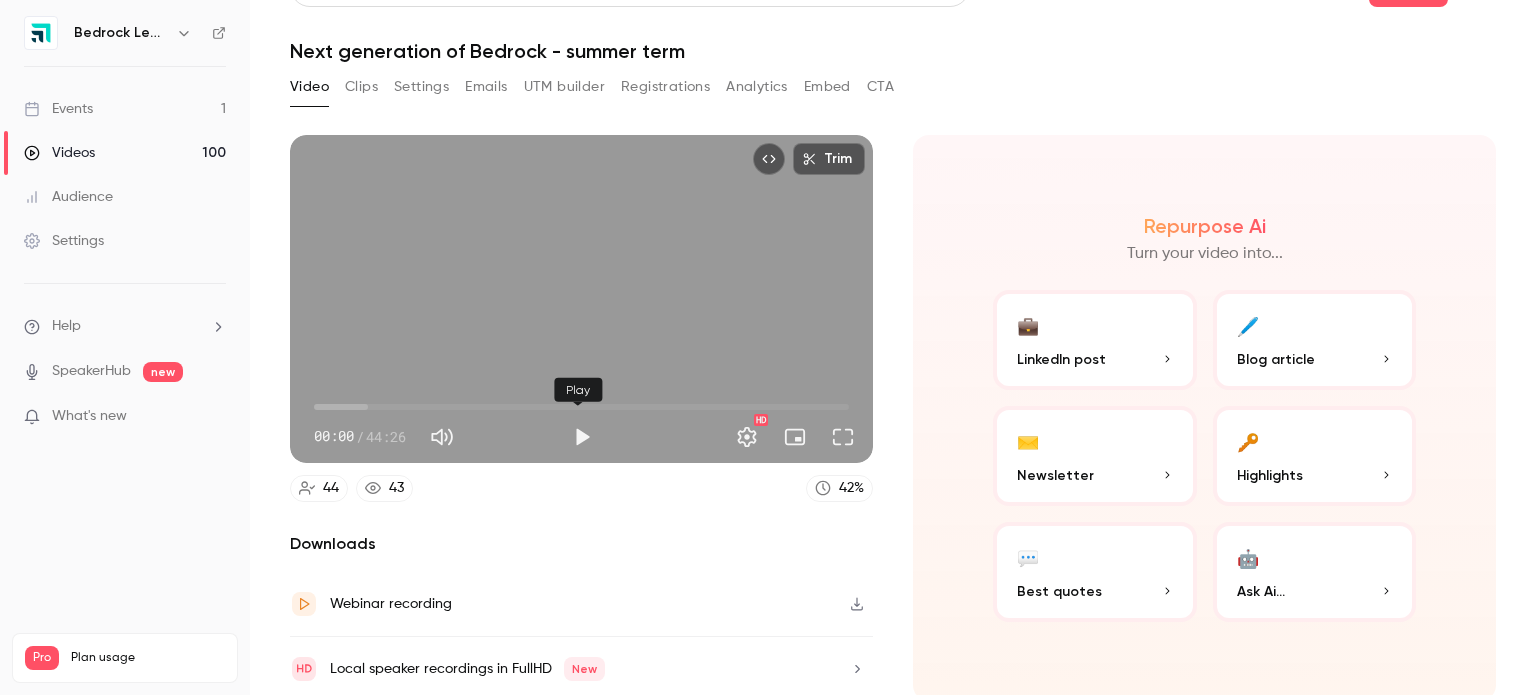 click at bounding box center [582, 437] 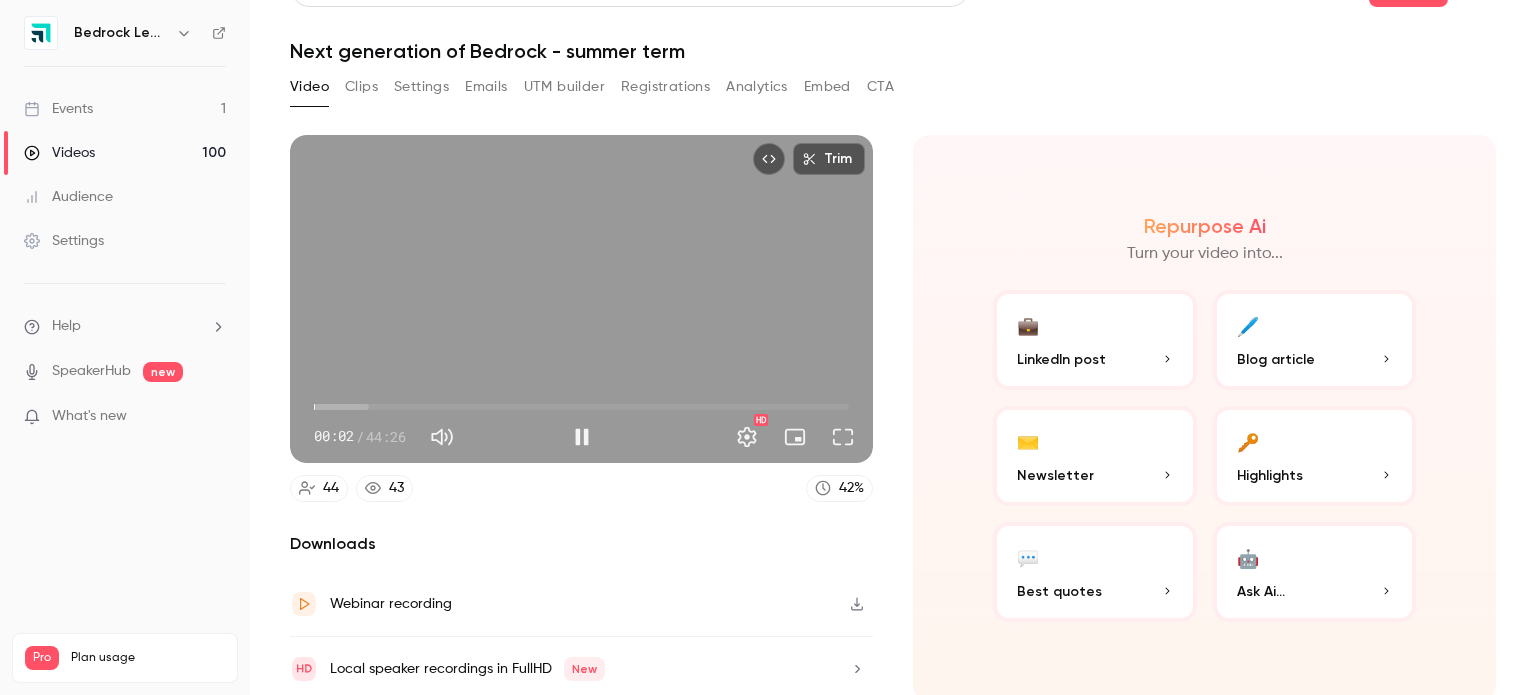 click on "00:02" at bounding box center [581, 407] 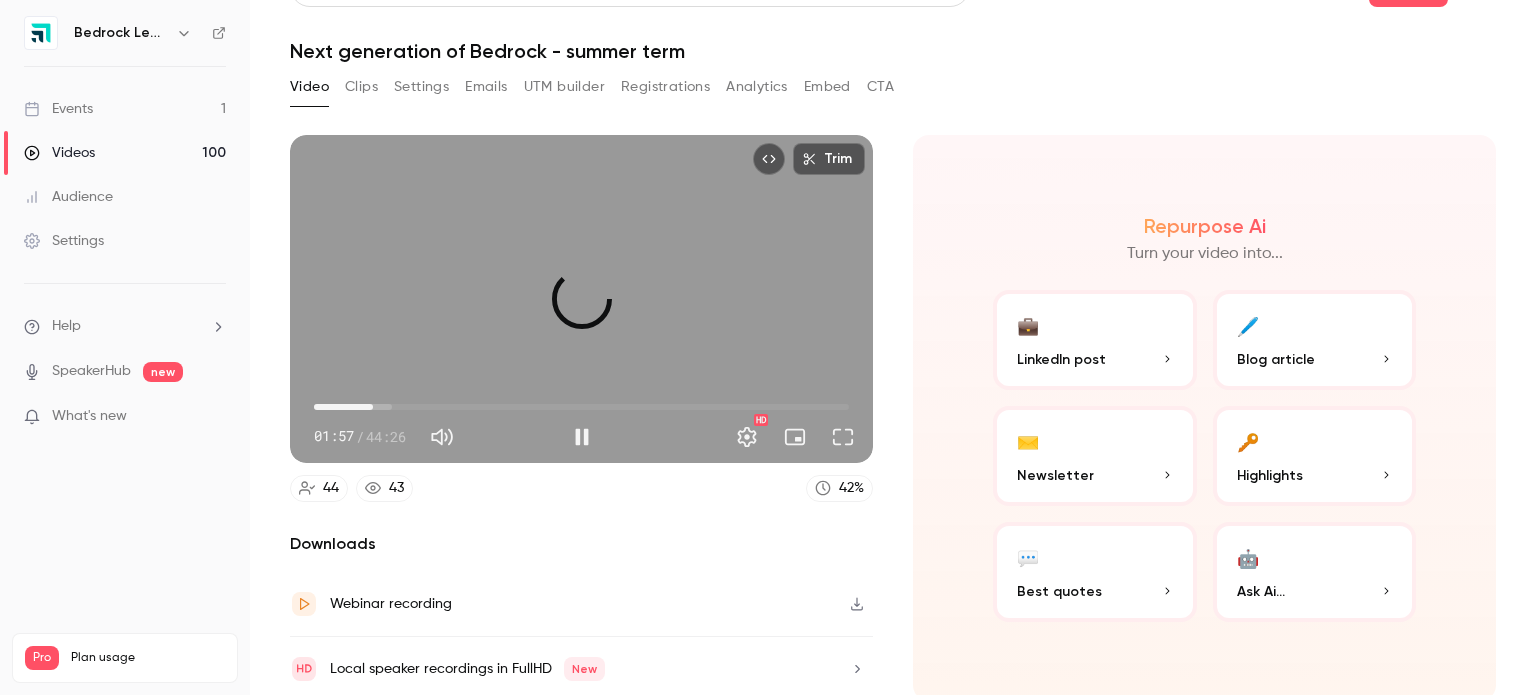 click on "04:53" at bounding box center (581, 407) 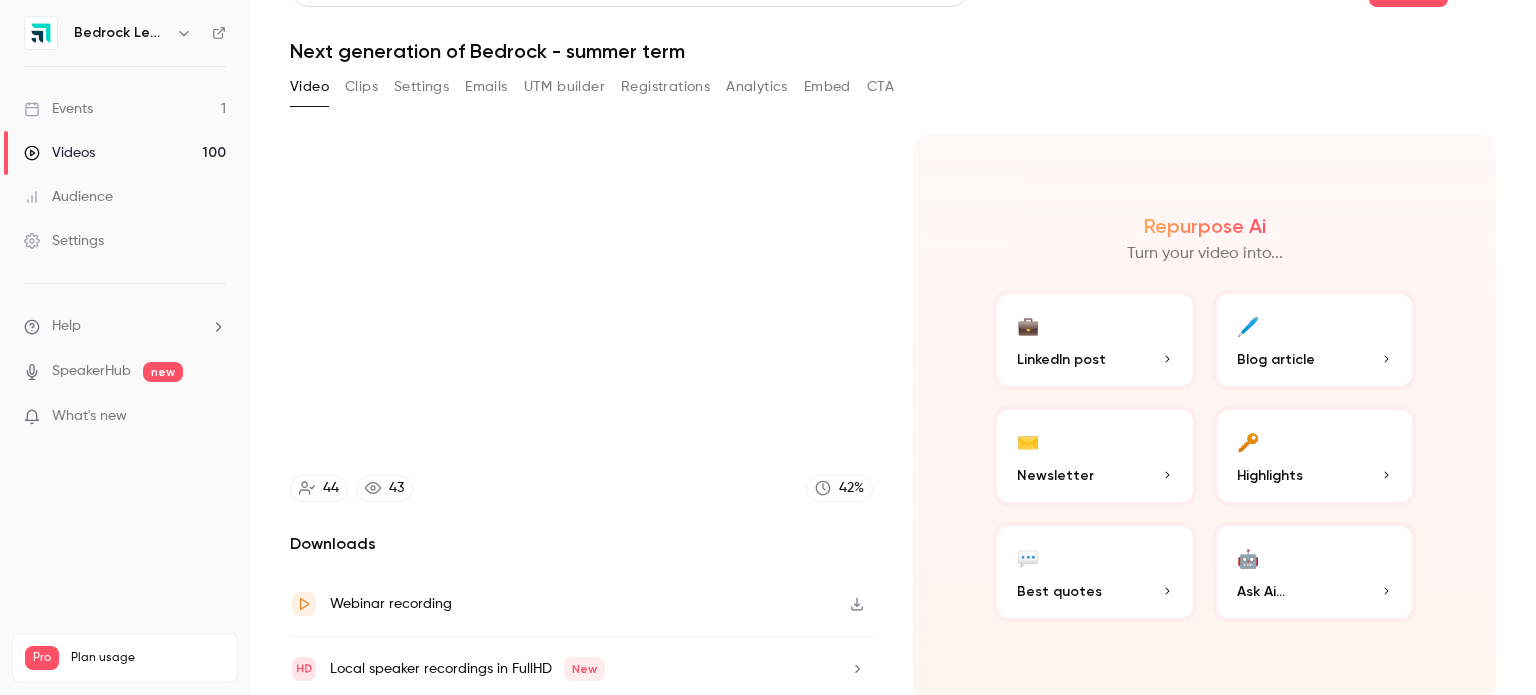 type on "*****" 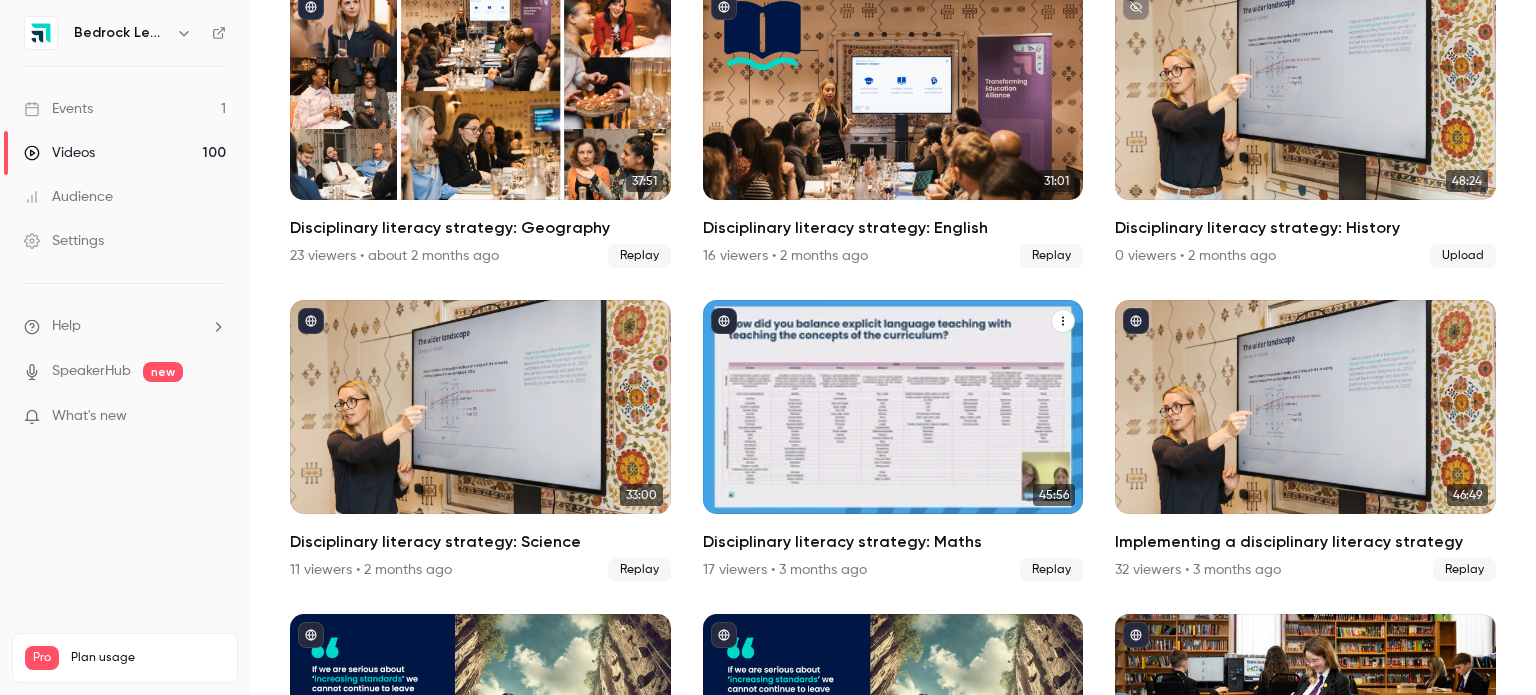 scroll, scrollTop: 900, scrollLeft: 0, axis: vertical 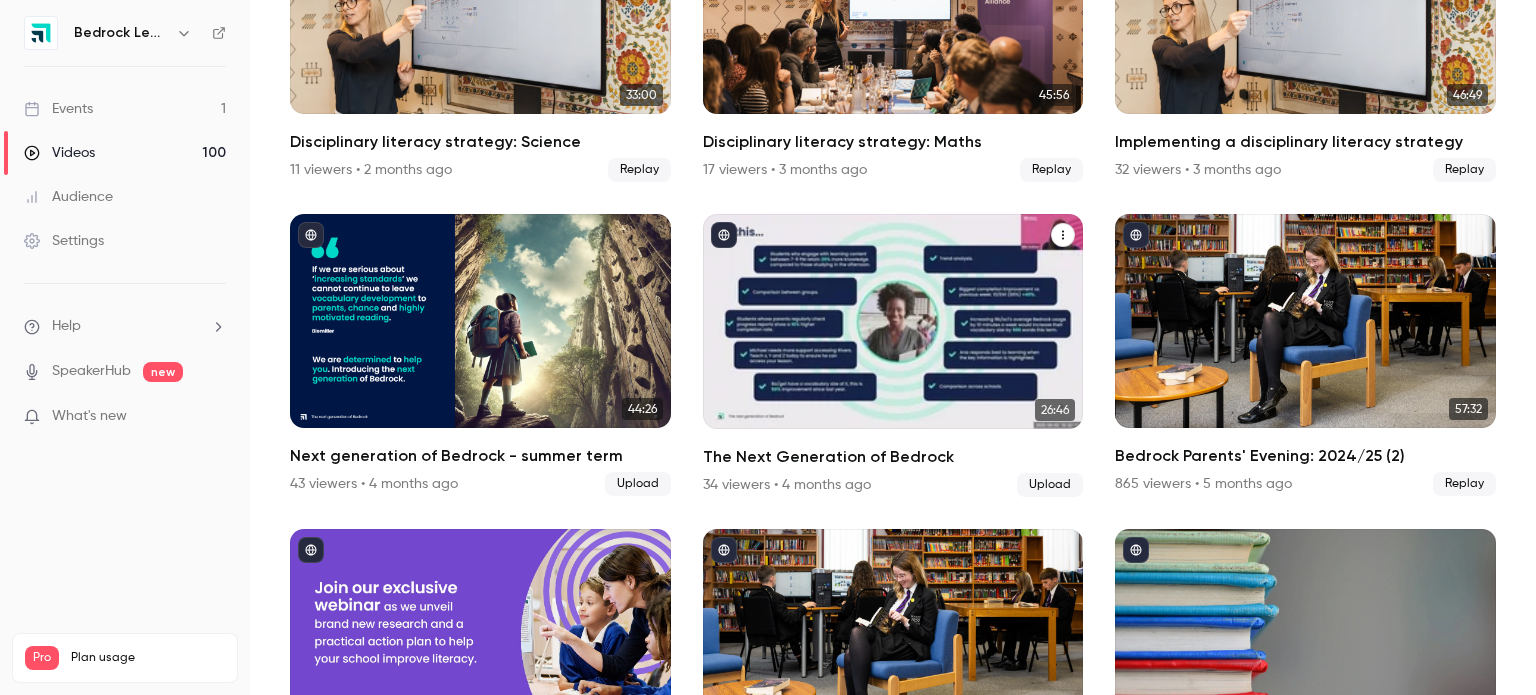 click at bounding box center (893, 321) 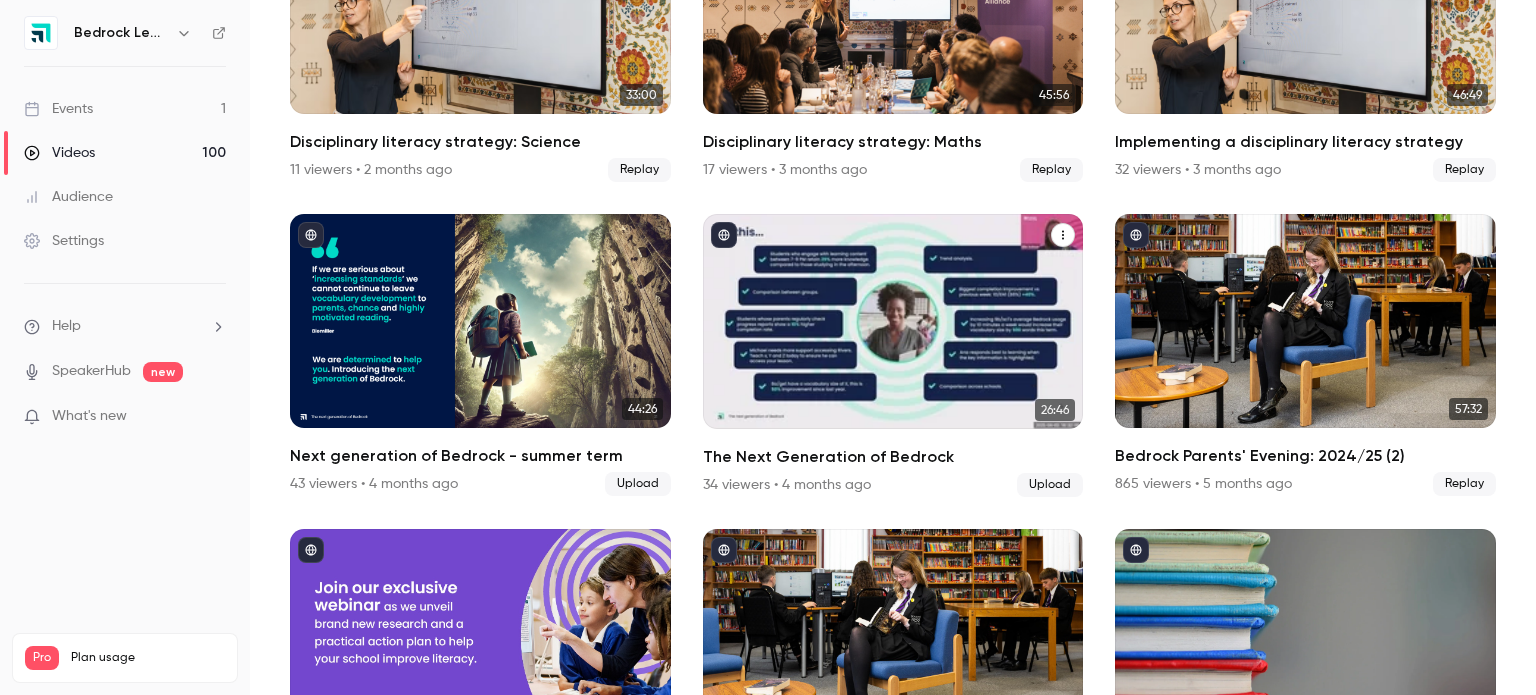 scroll, scrollTop: 0, scrollLeft: 0, axis: both 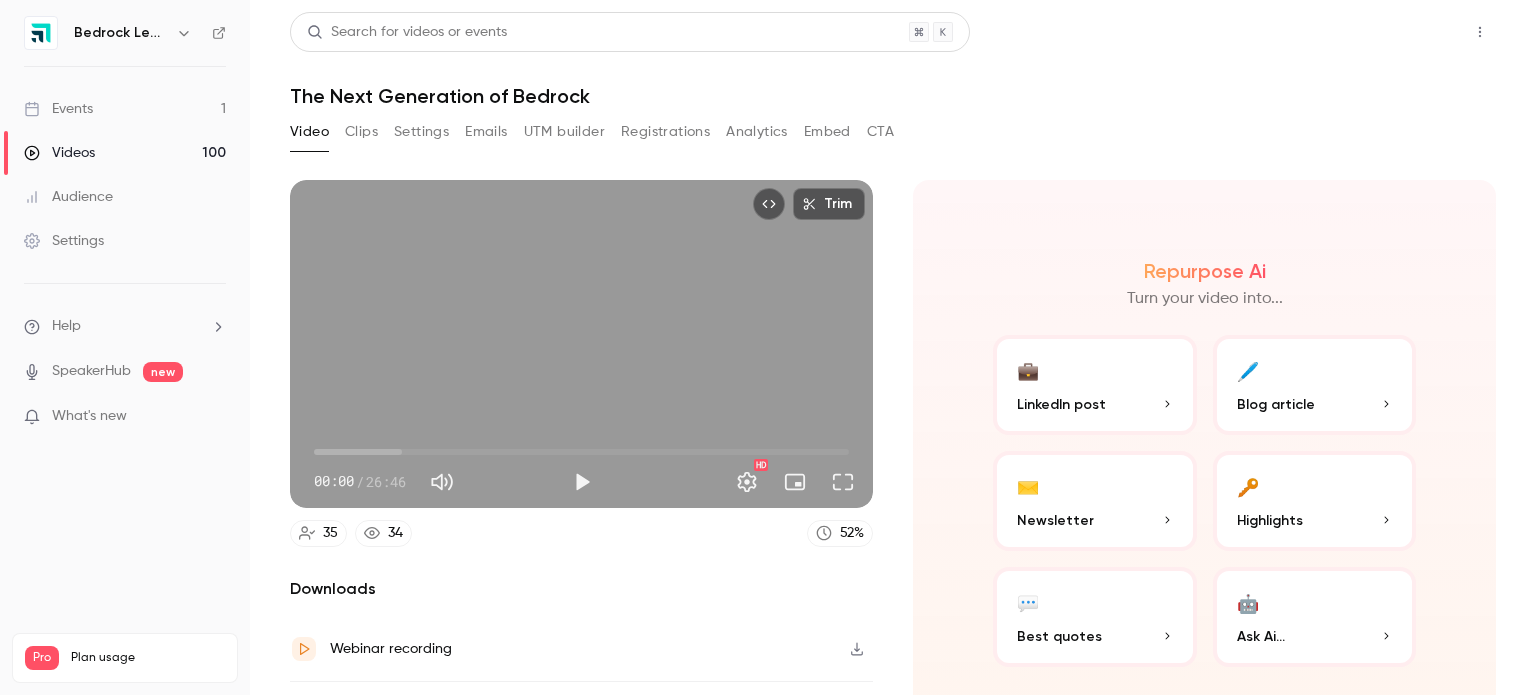 click on "Share" at bounding box center [1408, 32] 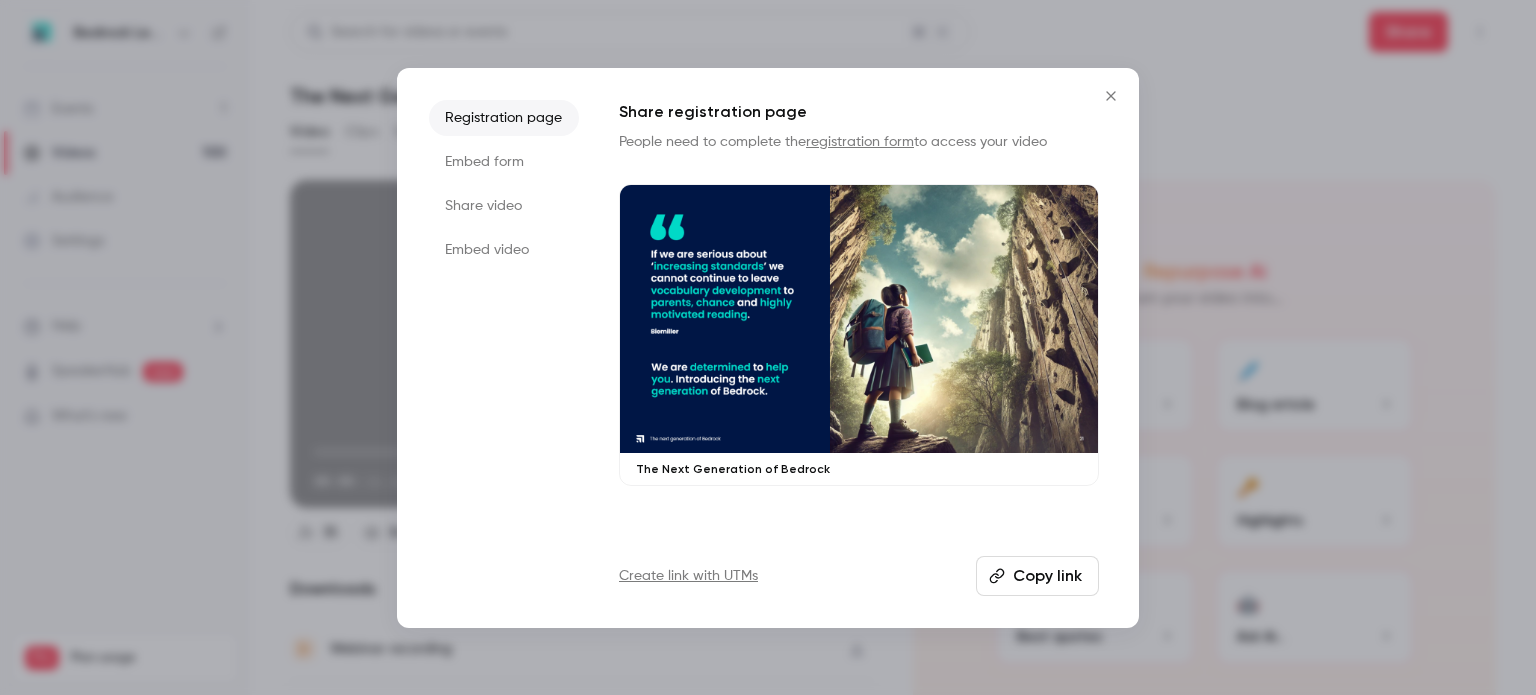 click on "Embed form" at bounding box center (504, 162) 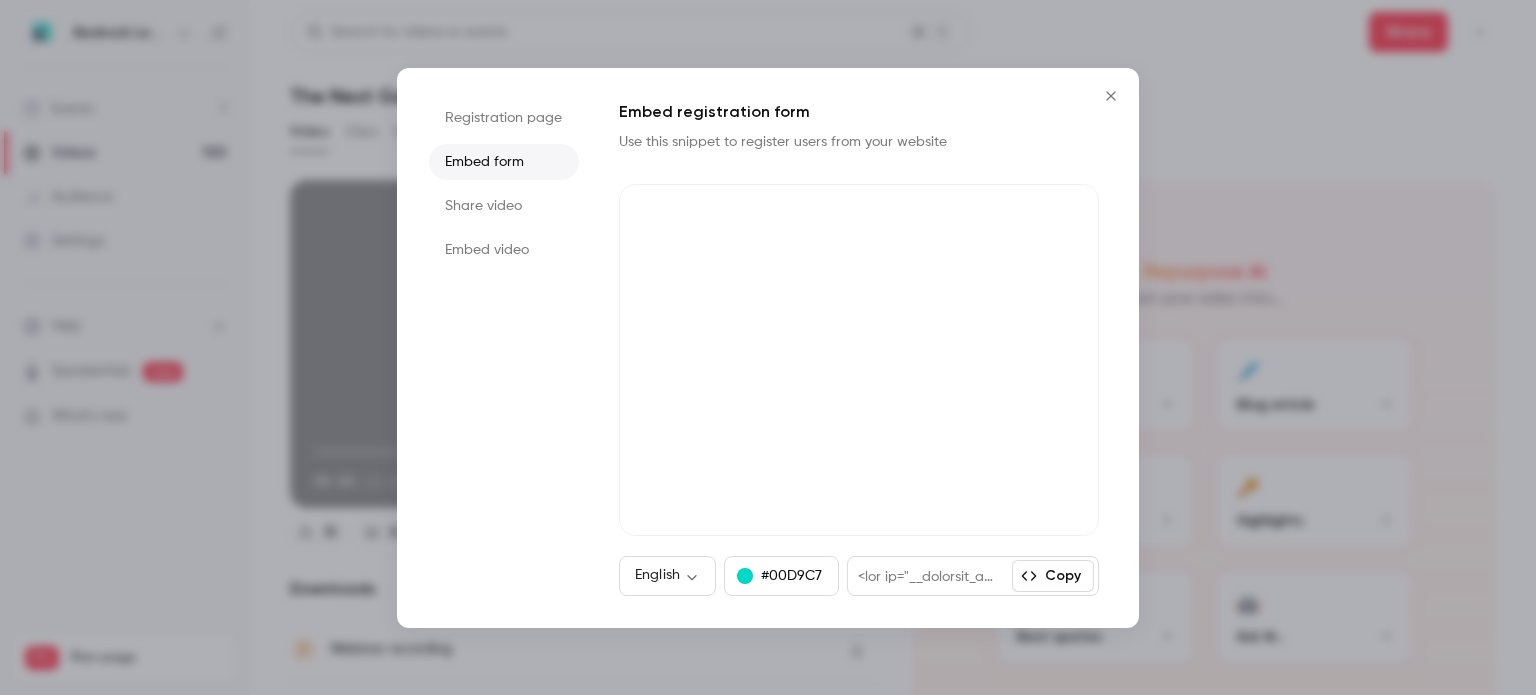 click on "Share video" at bounding box center [504, 206] 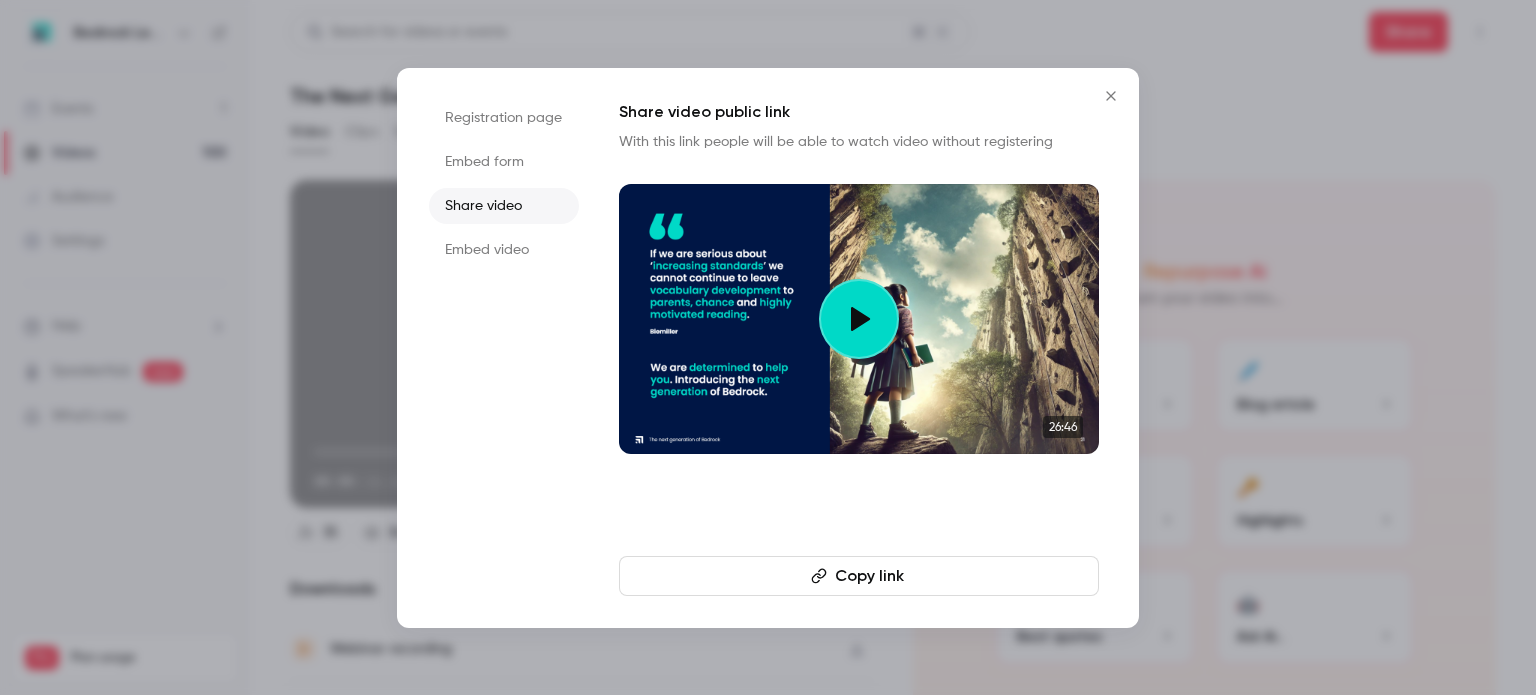 click on "Copy link" at bounding box center (859, 576) 